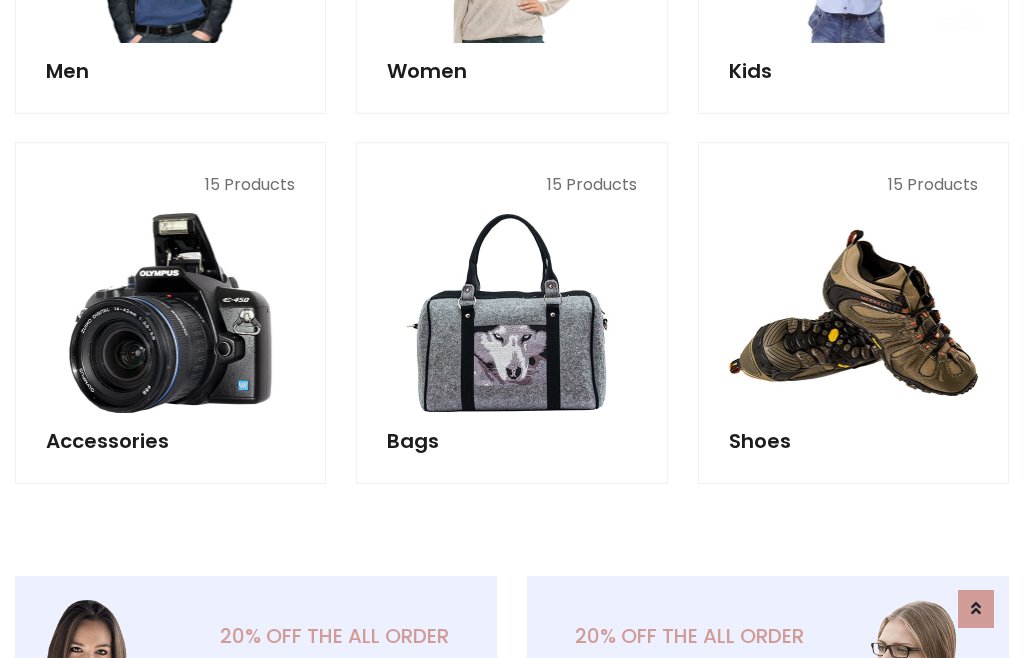 scroll, scrollTop: 853, scrollLeft: 0, axis: vertical 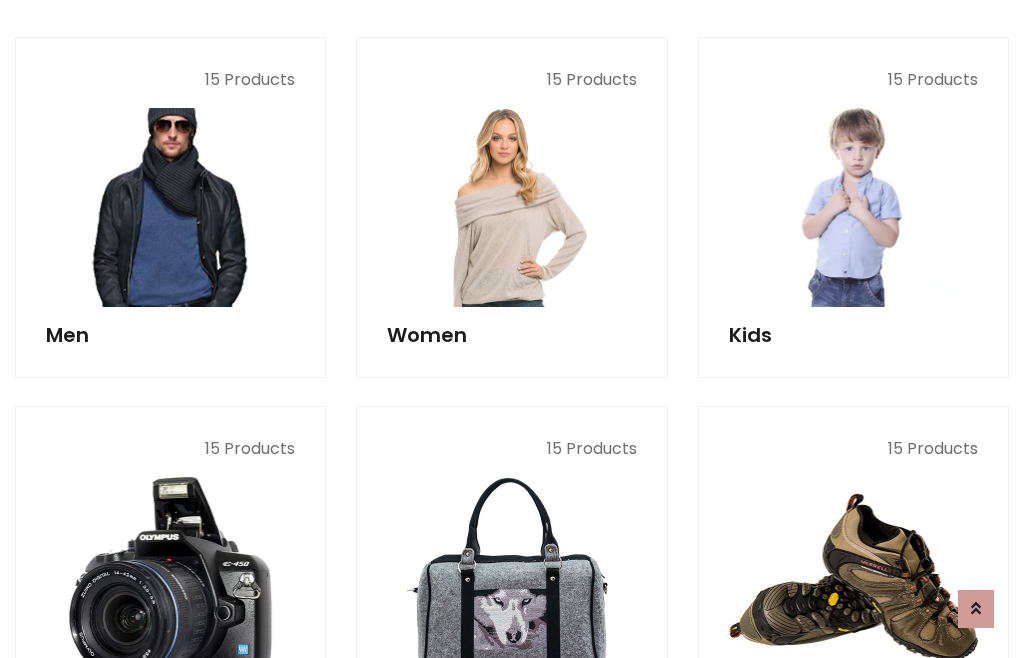 click at bounding box center (170, 207) 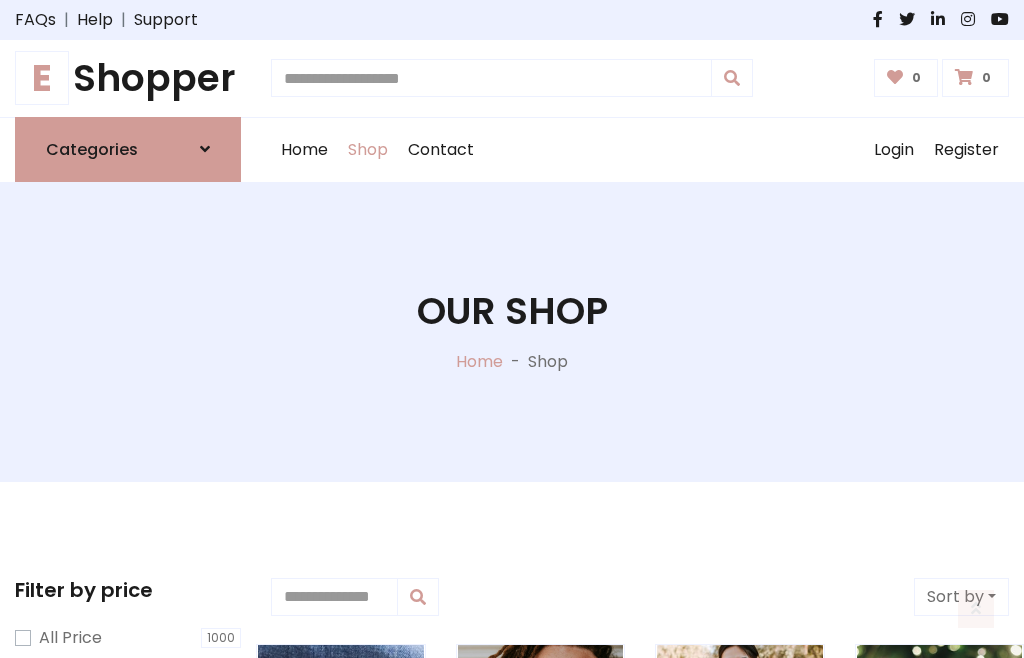 scroll, scrollTop: 807, scrollLeft: 0, axis: vertical 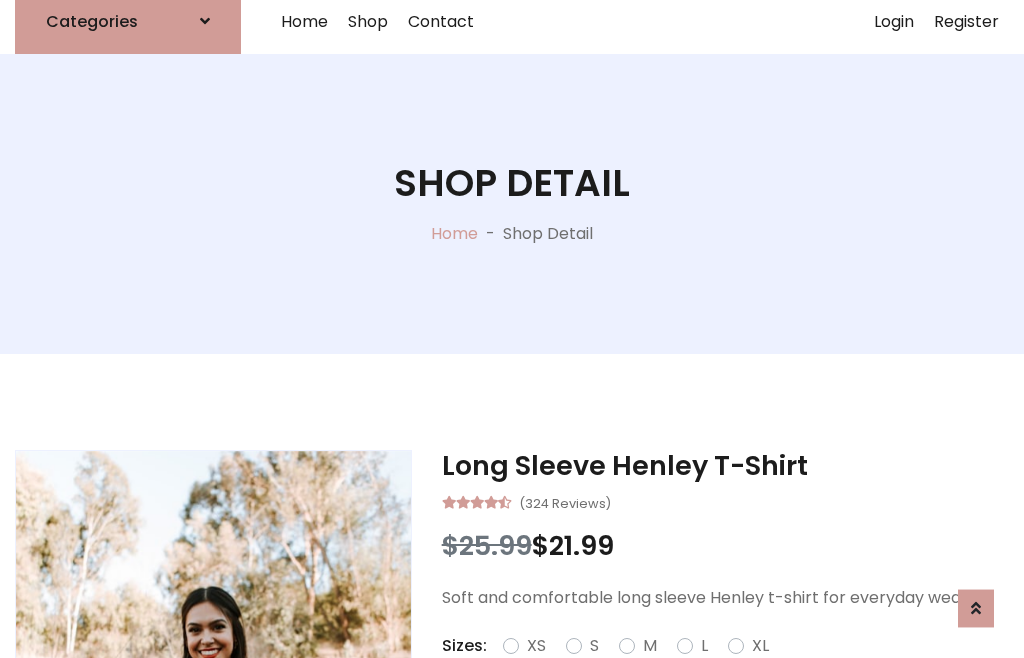 click on "Red" at bounding box center (732, 670) 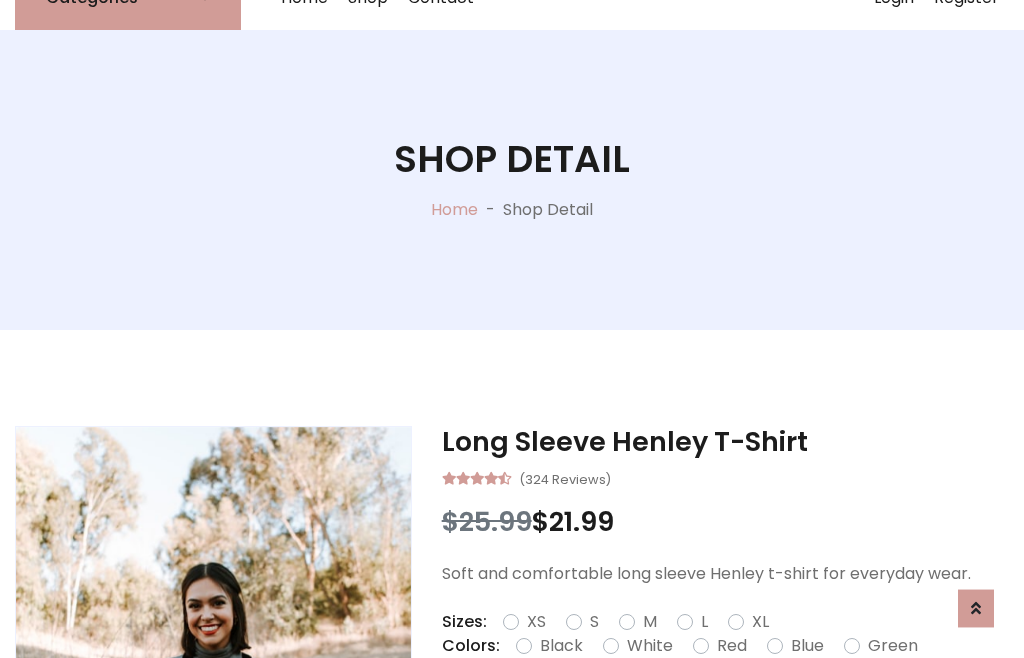 click on "Add To Cart" at bounding box center [663, 709] 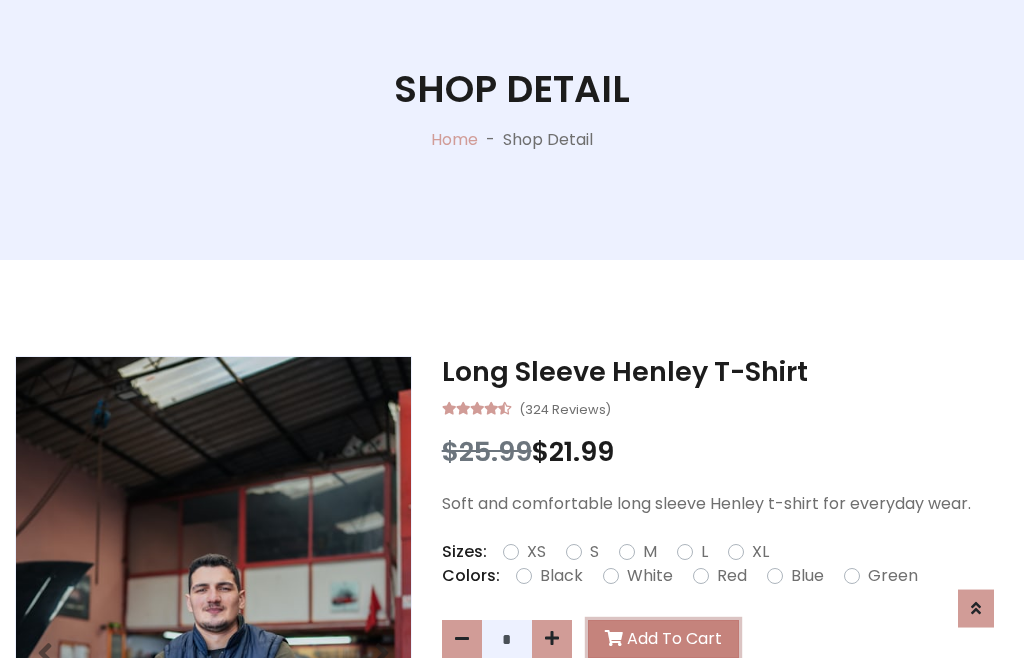 scroll, scrollTop: 0, scrollLeft: 0, axis: both 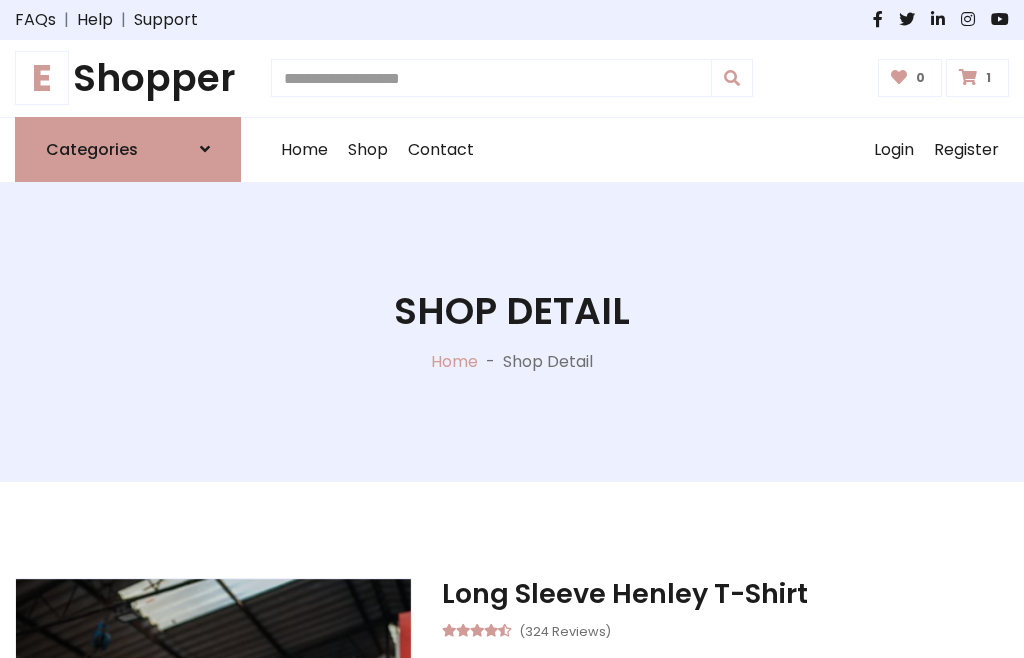 click at bounding box center (968, 77) 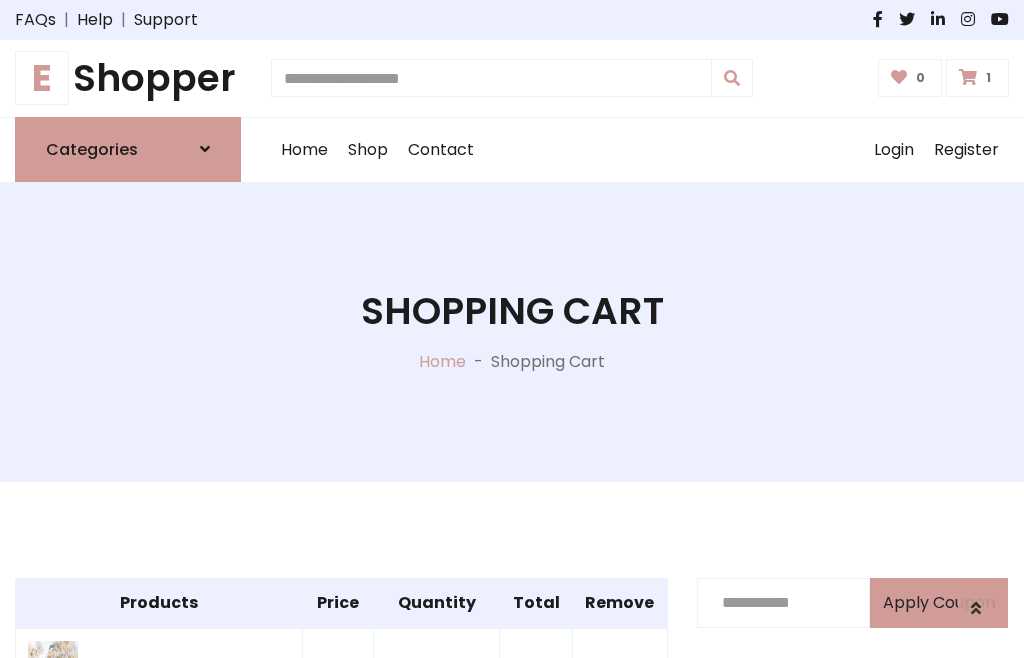 scroll, scrollTop: 474, scrollLeft: 0, axis: vertical 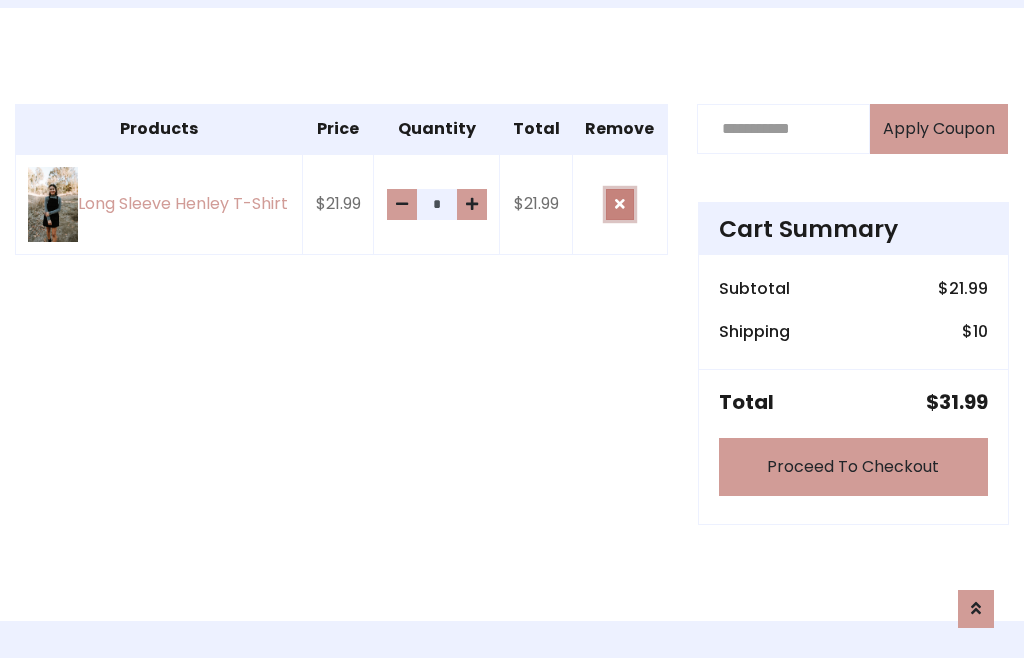 click at bounding box center [620, 204] 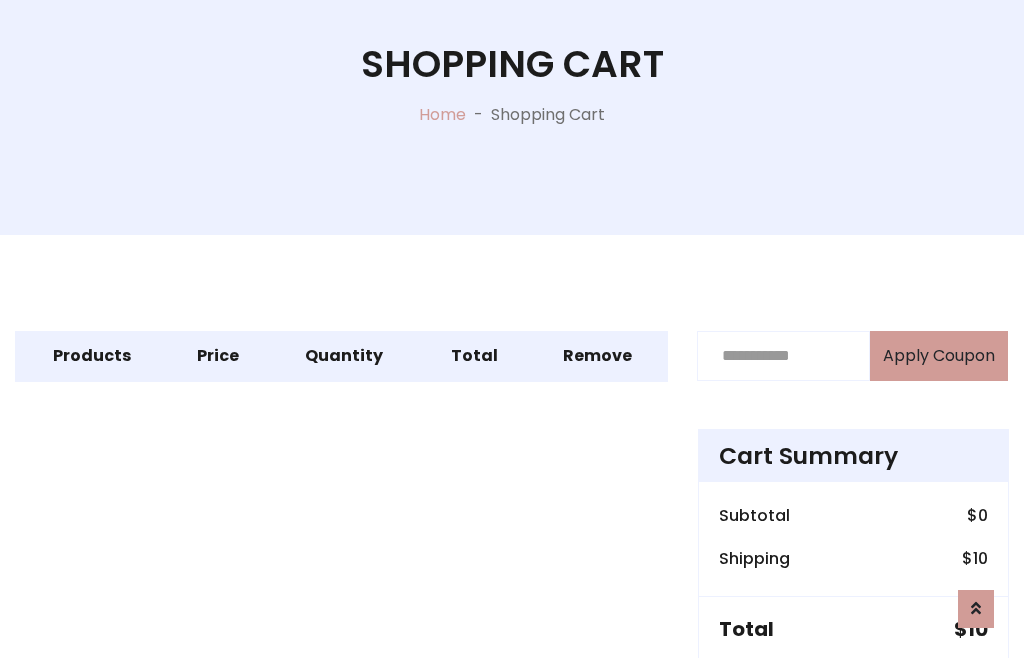 click on "Proceed To Checkout" at bounding box center [853, 694] 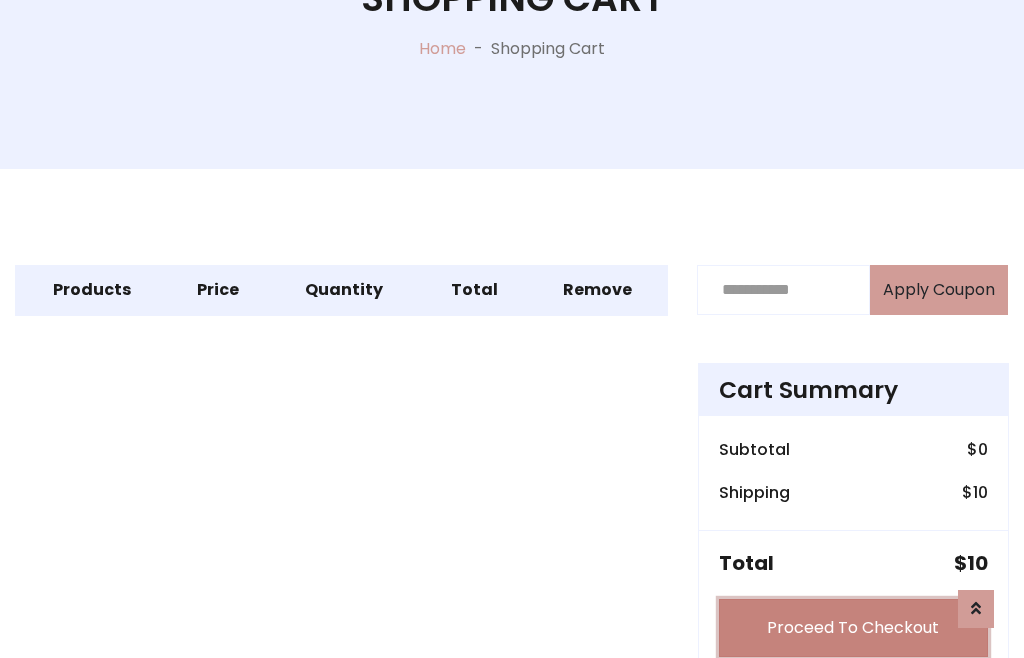 scroll, scrollTop: 312, scrollLeft: 0, axis: vertical 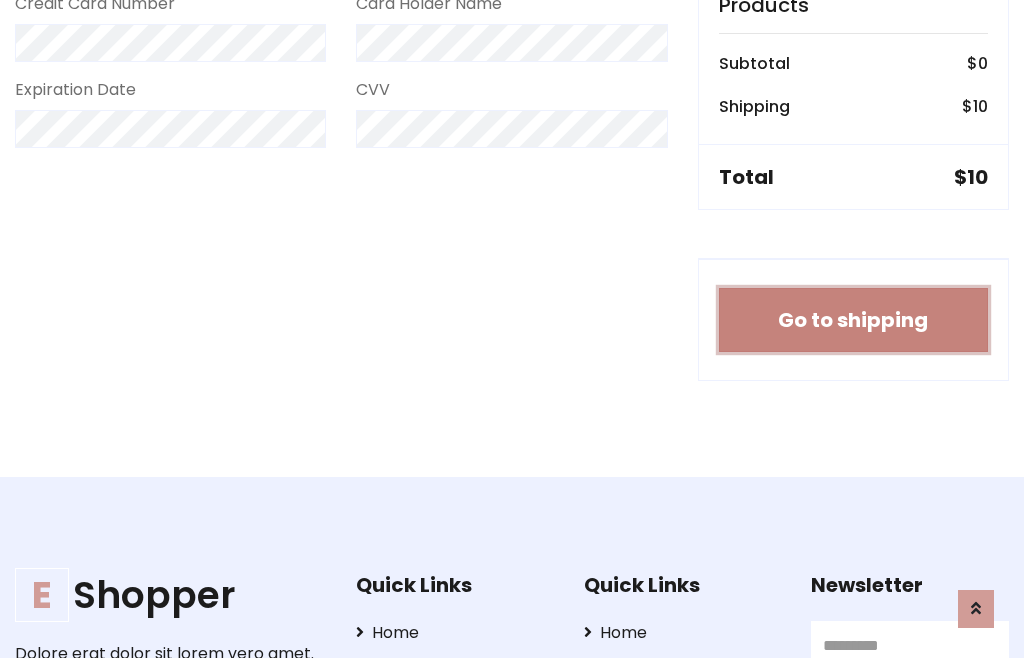 click on "Go to shipping" at bounding box center [853, 320] 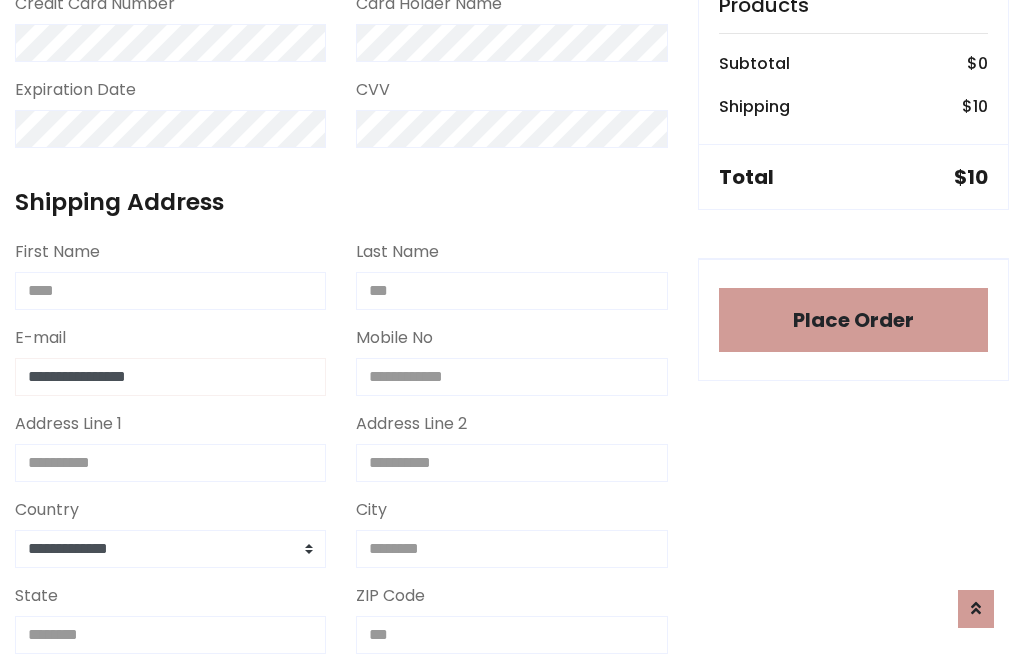 type on "**********" 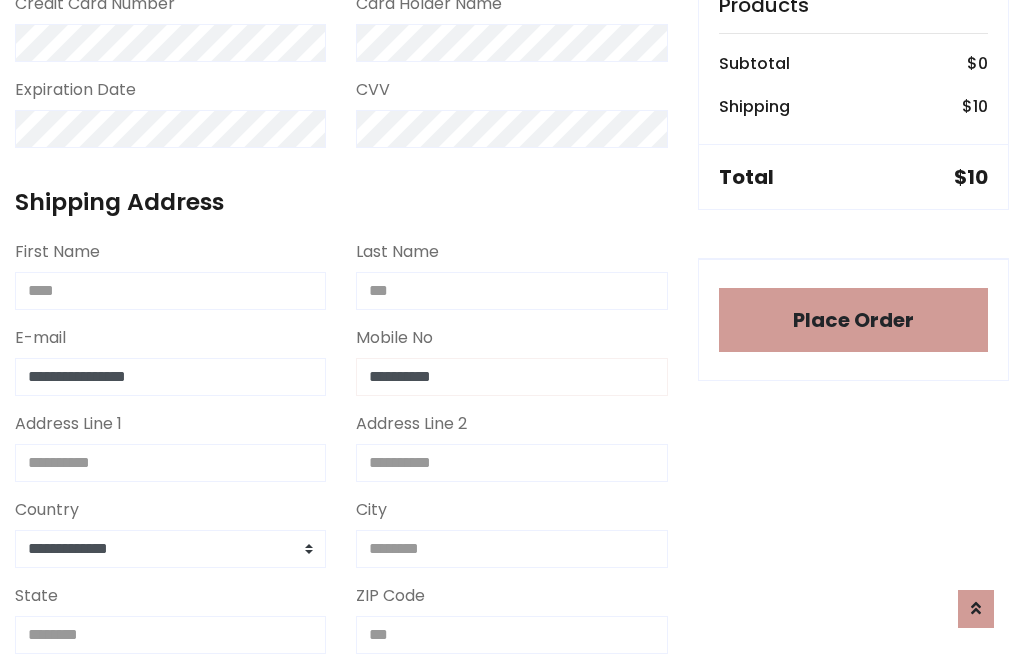 type on "**********" 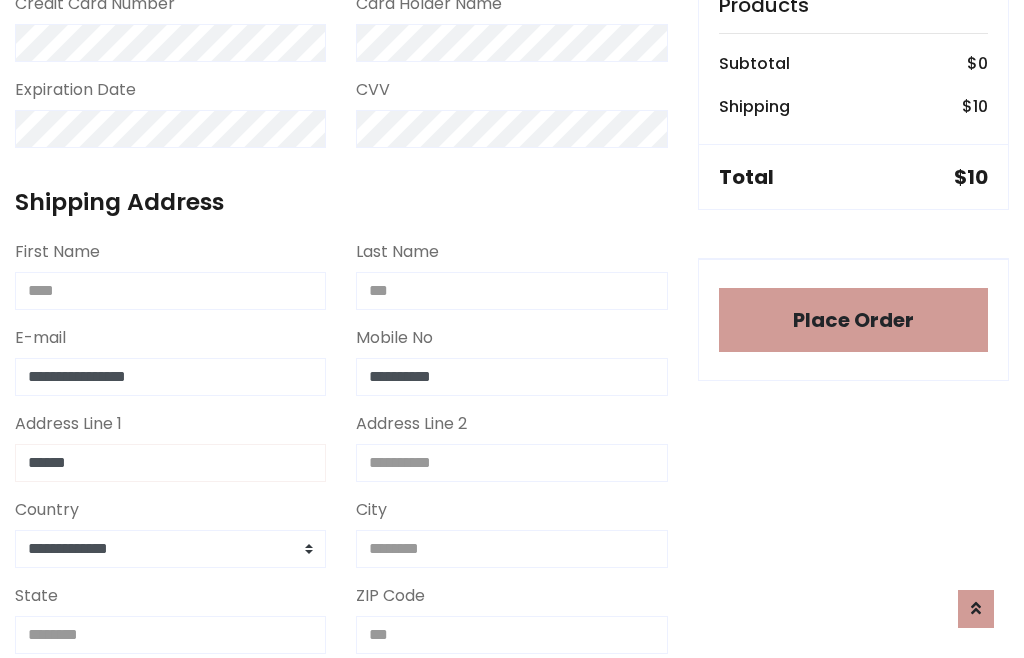 type on "******" 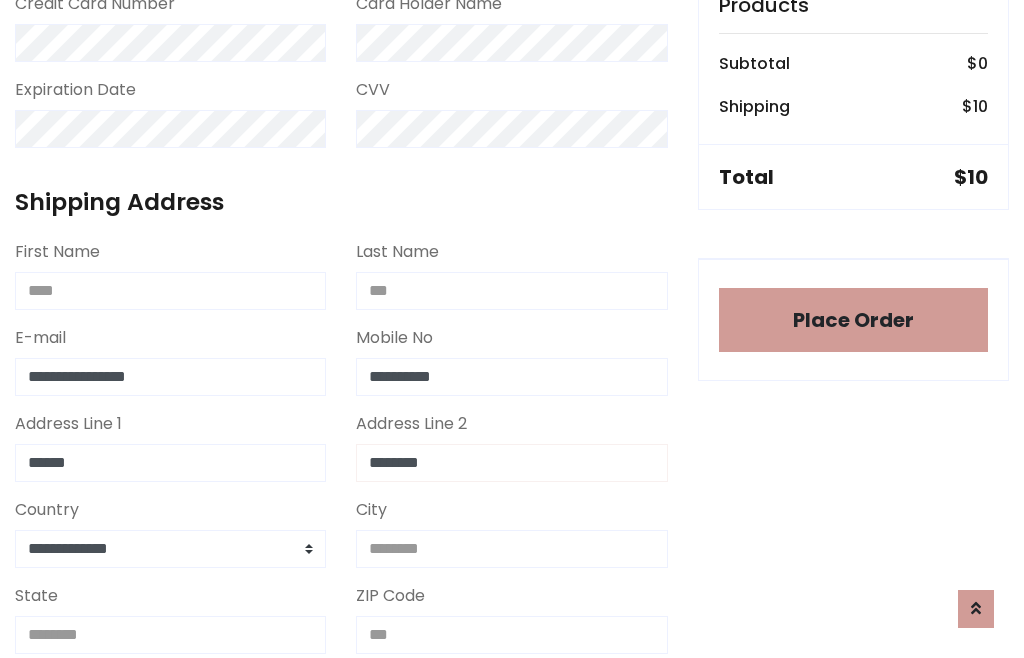 type on "********" 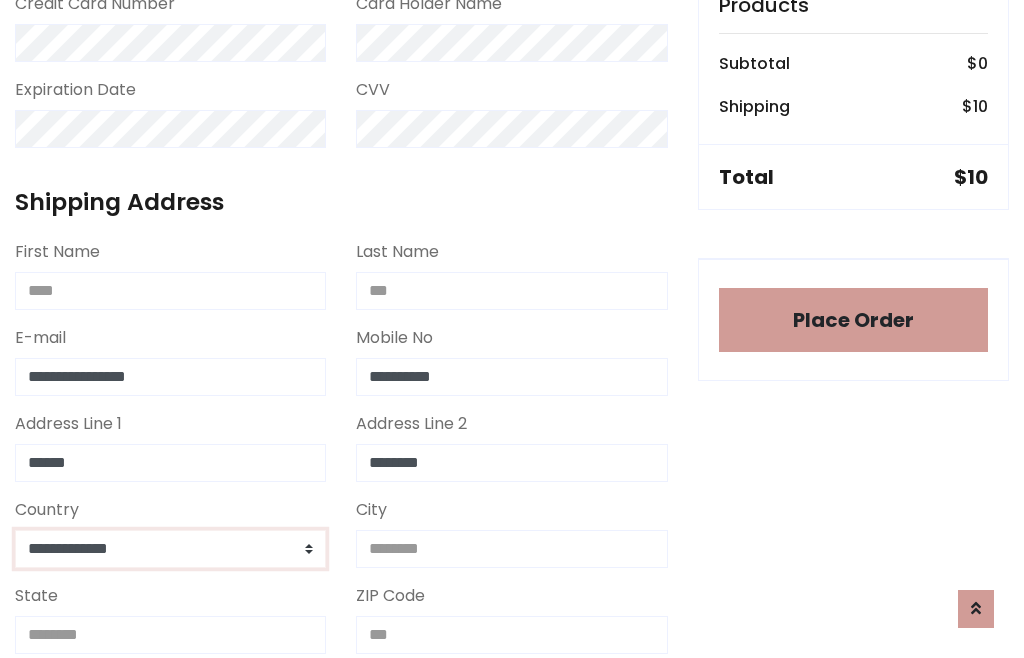 select on "*******" 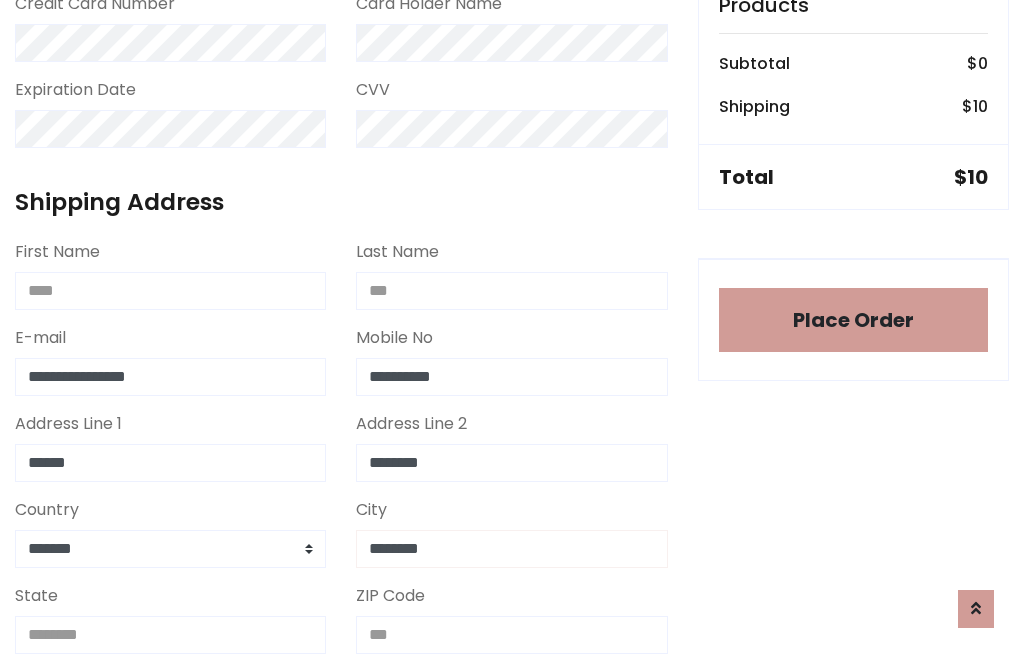 type on "********" 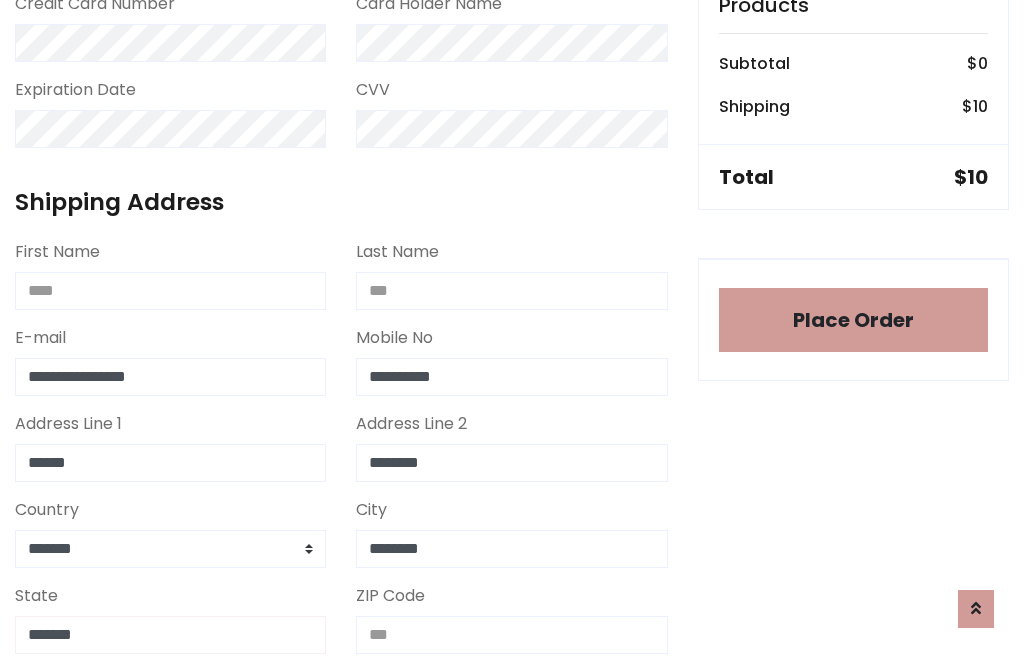 type on "*******" 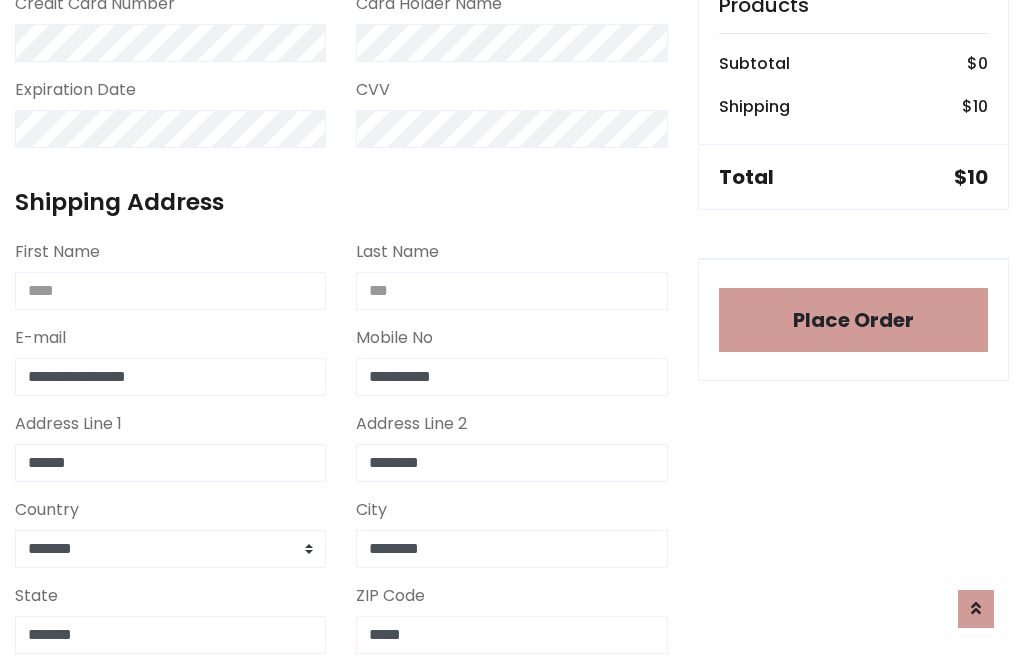 scroll, scrollTop: 403, scrollLeft: 0, axis: vertical 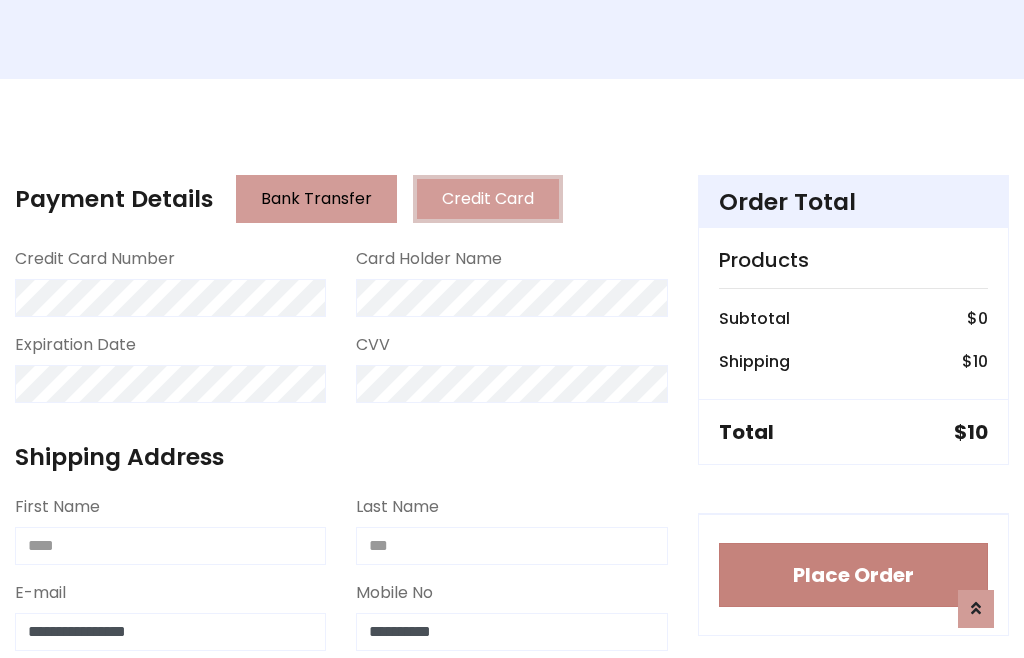 type on "*****" 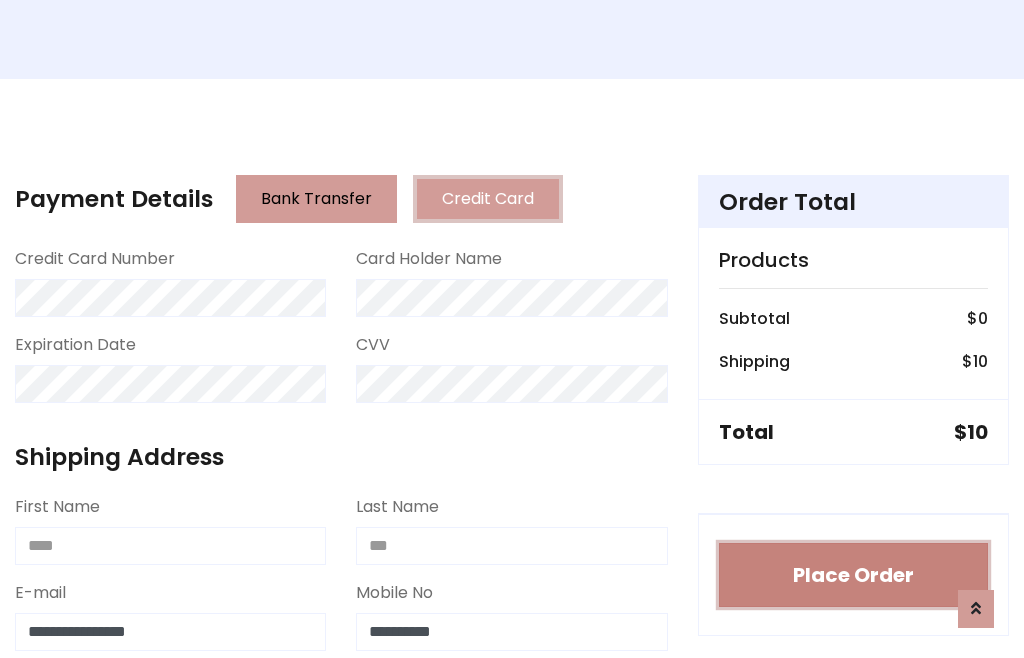 click on "Place Order" at bounding box center (853, 575) 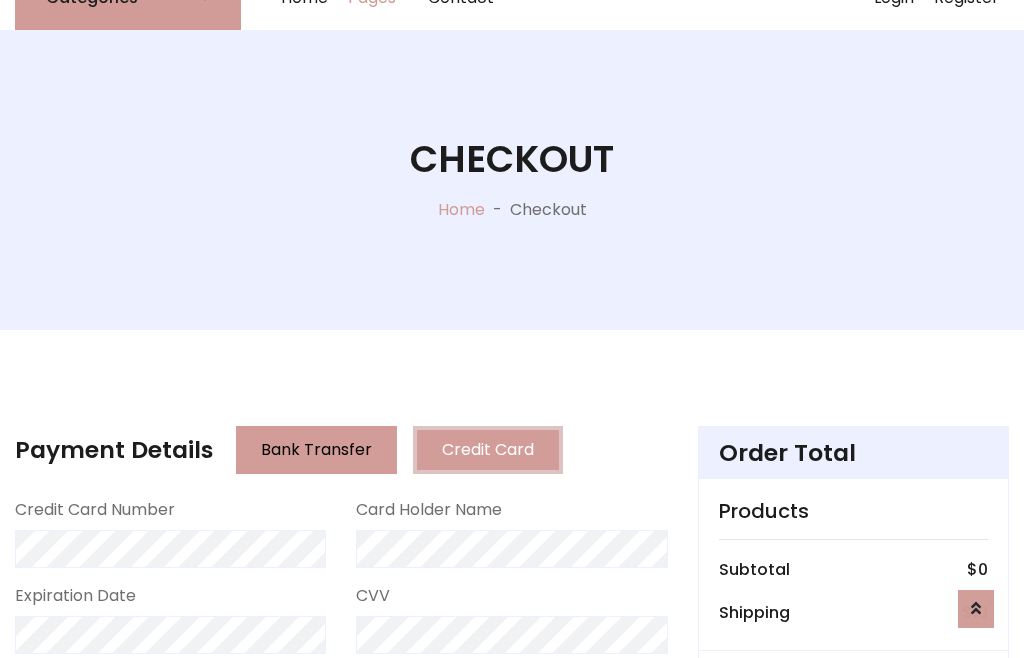 scroll, scrollTop: 0, scrollLeft: 0, axis: both 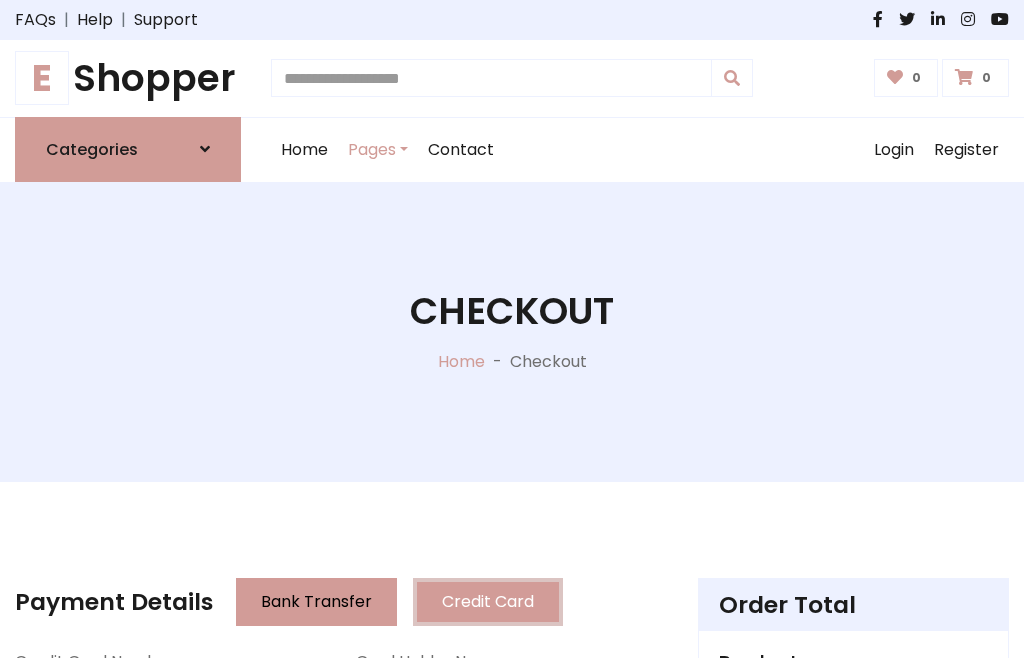 click on "E Shopper" at bounding box center [128, 78] 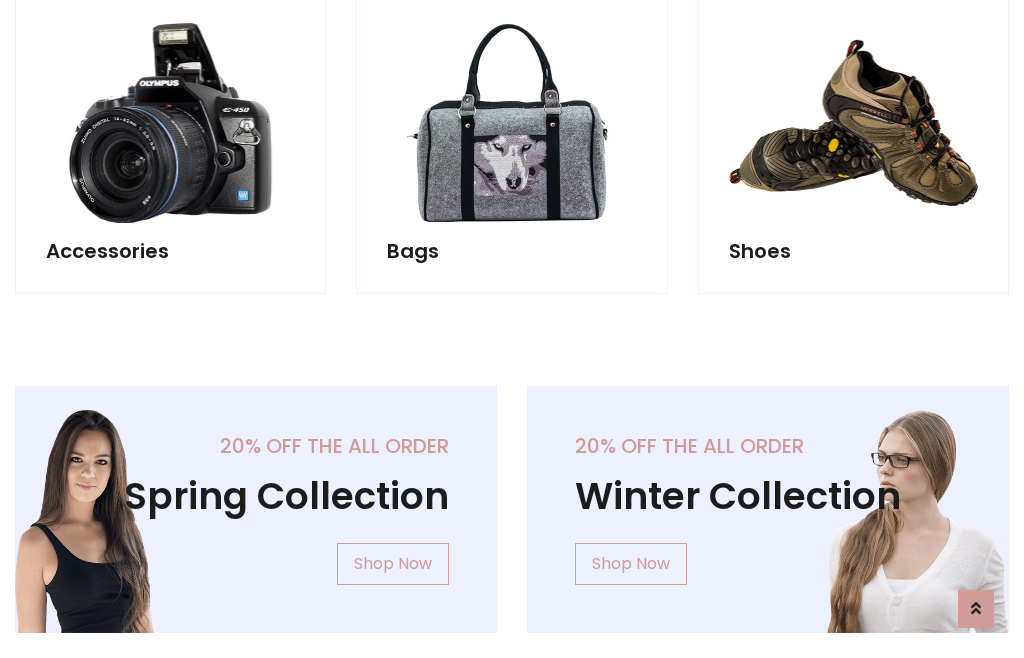 scroll, scrollTop: 770, scrollLeft: 0, axis: vertical 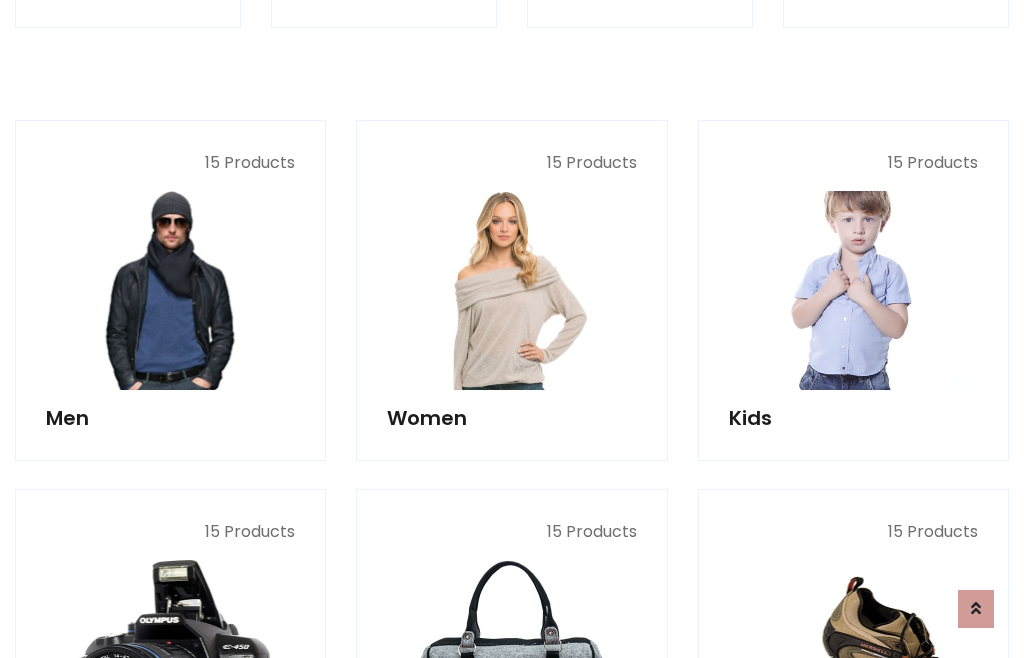 click at bounding box center (853, 290) 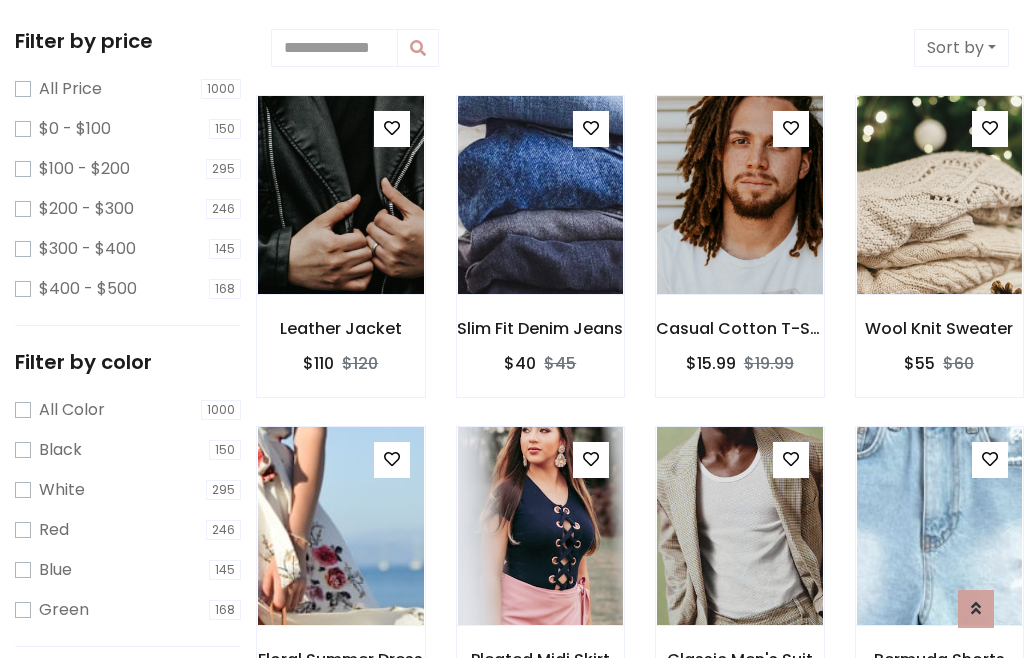 scroll, scrollTop: 549, scrollLeft: 0, axis: vertical 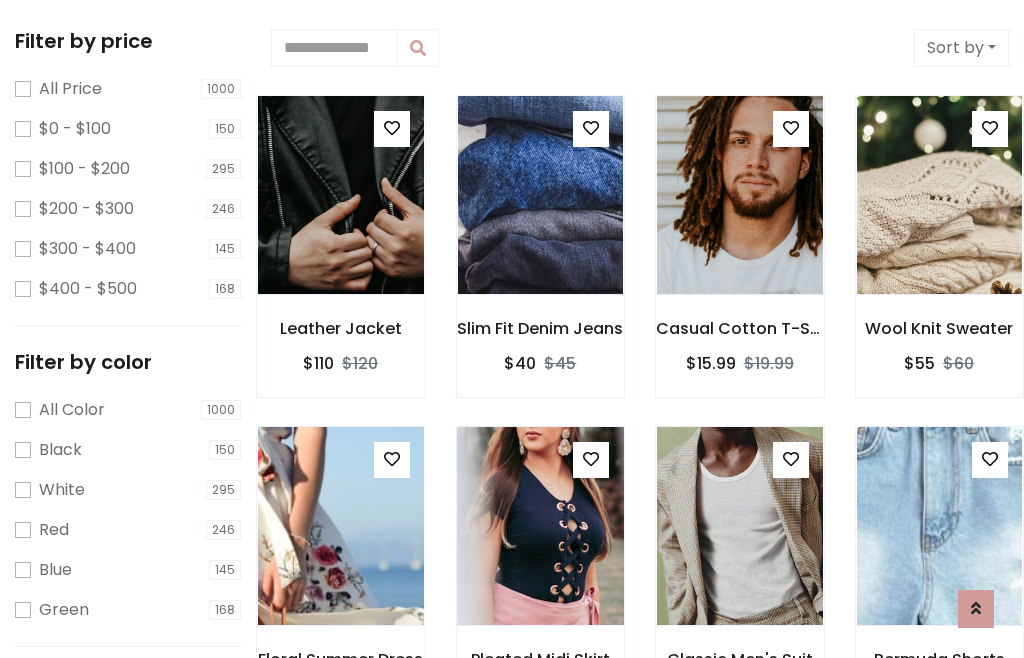 click at bounding box center [591, 459] 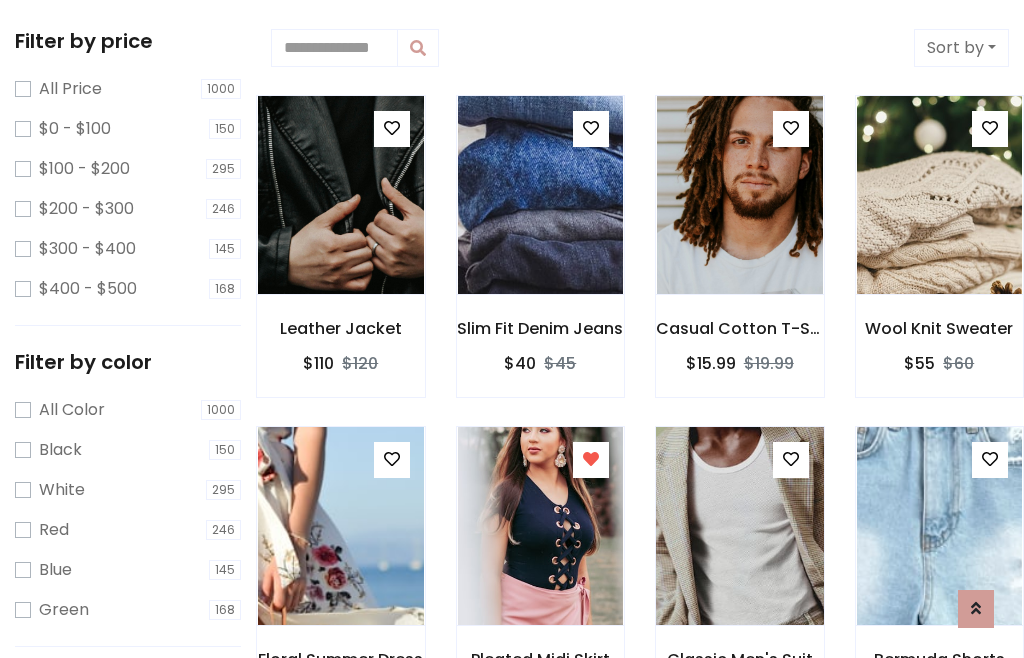 click at bounding box center [739, 526] 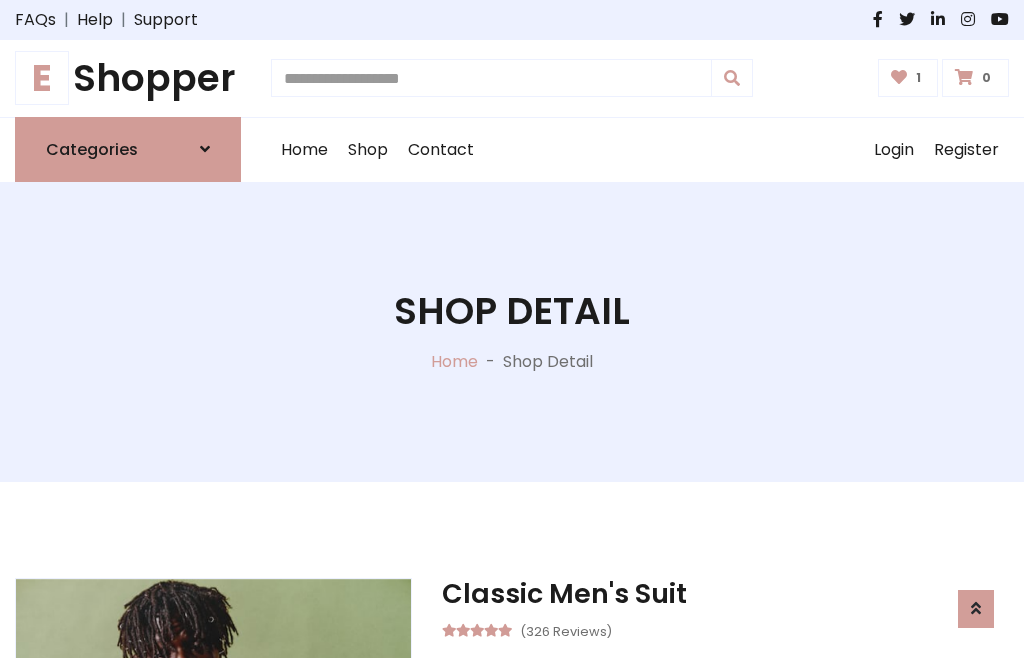 scroll, scrollTop: 262, scrollLeft: 0, axis: vertical 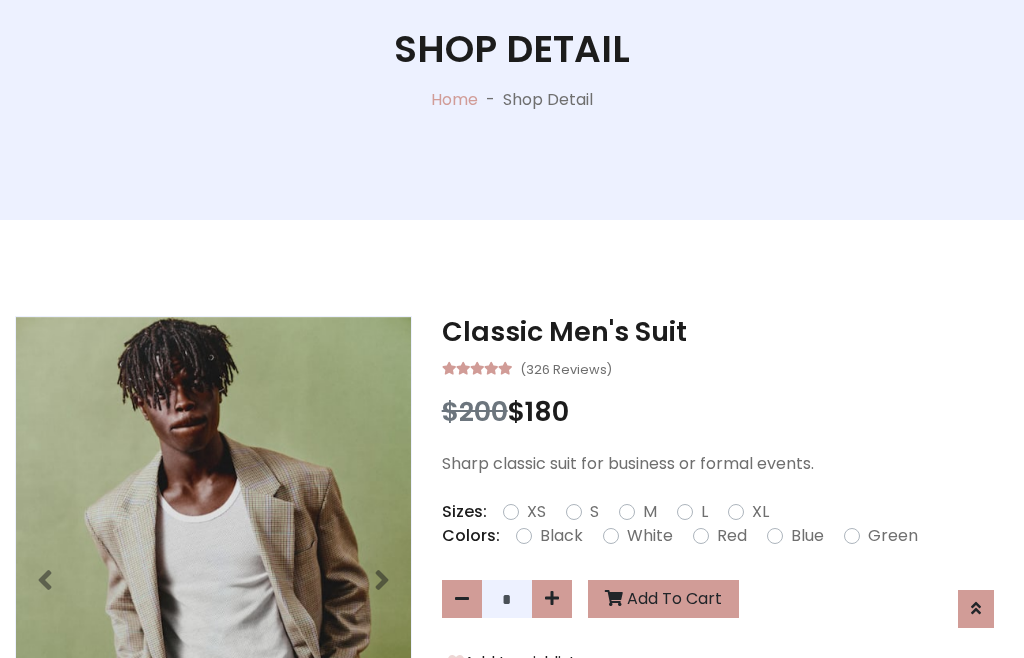 click on "XL" at bounding box center (760, 512) 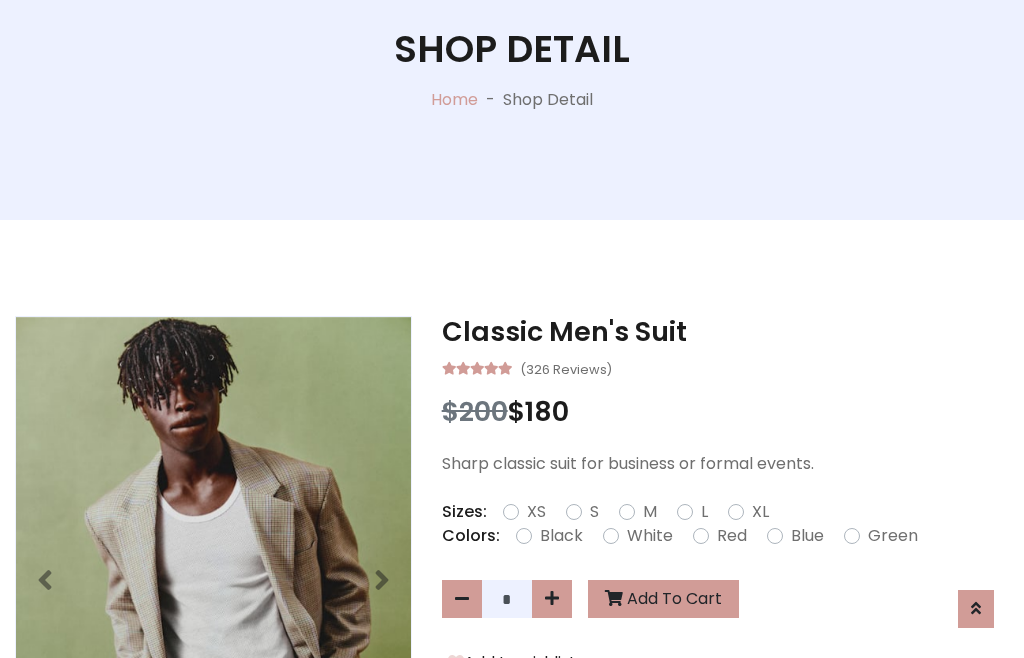 click on "Black" at bounding box center (561, 536) 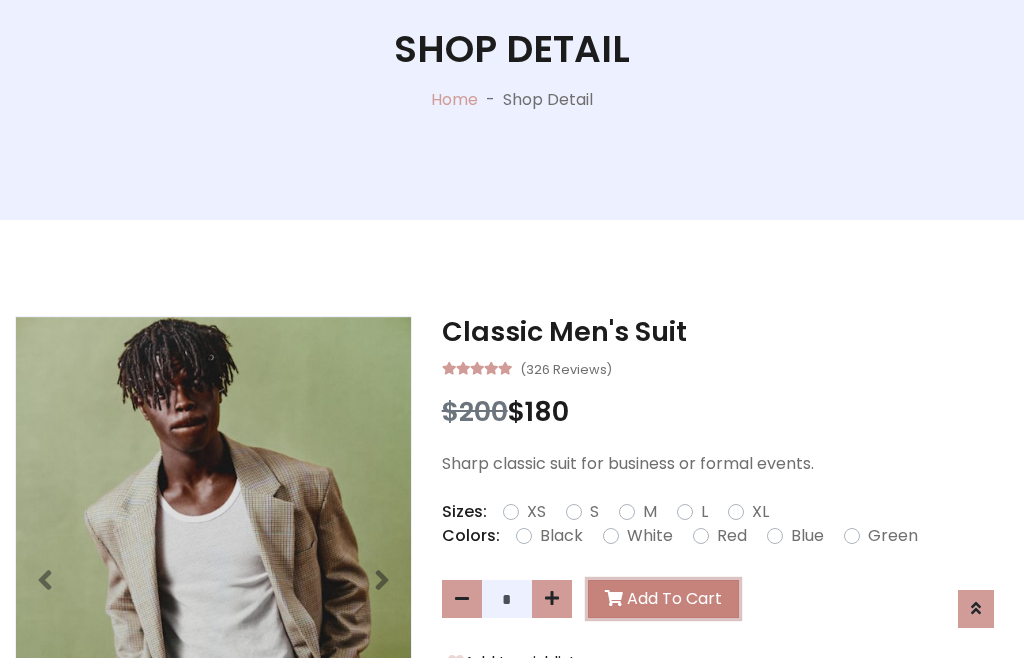 click on "Add To Cart" at bounding box center [663, 599] 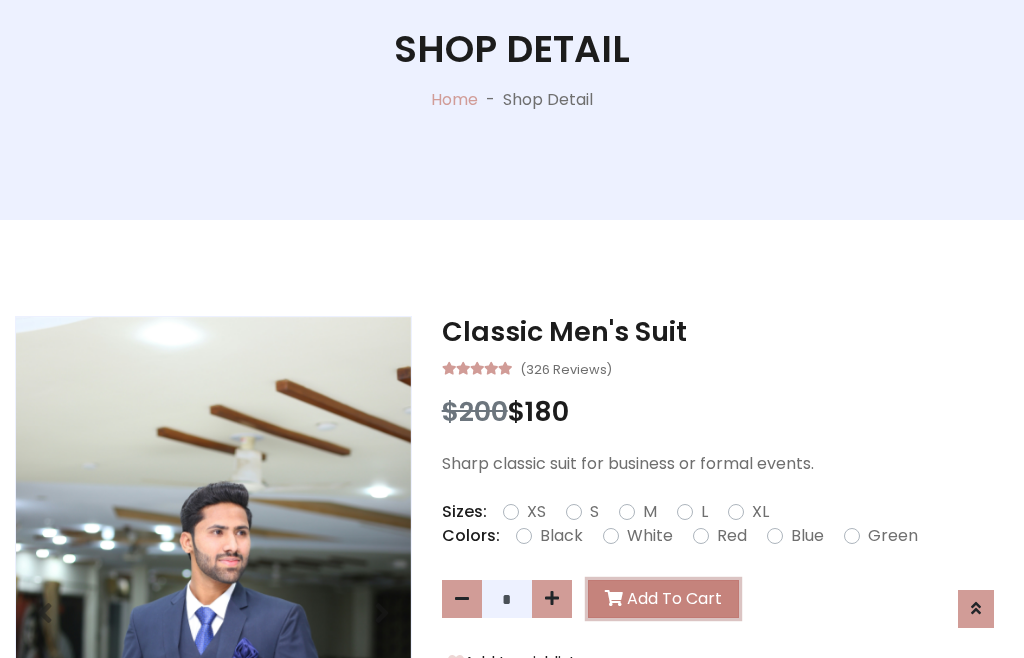 scroll, scrollTop: 0, scrollLeft: 0, axis: both 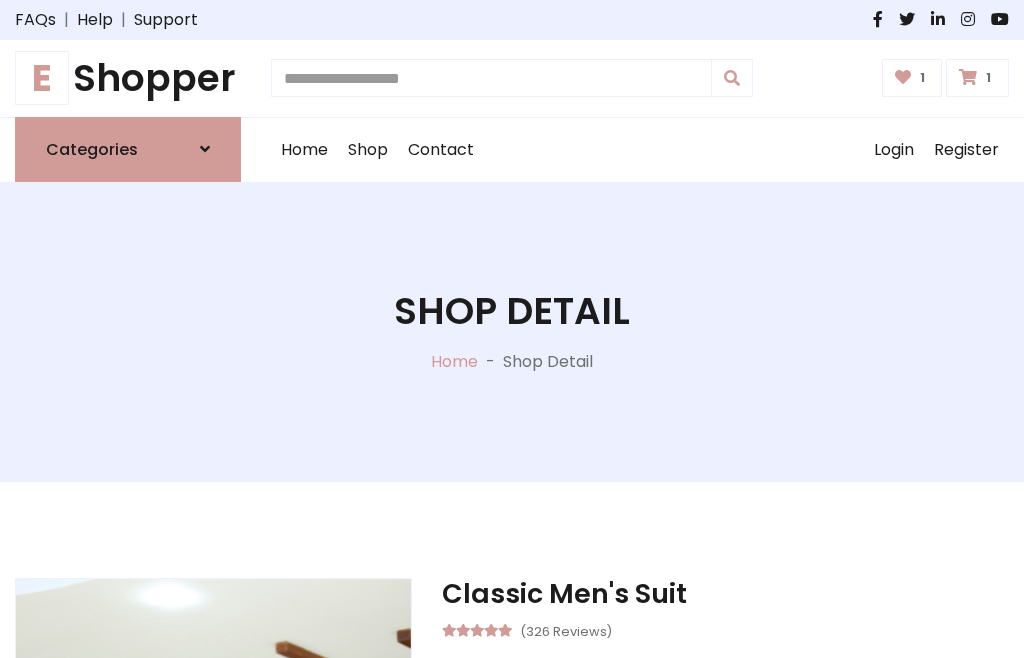 click at bounding box center [968, 77] 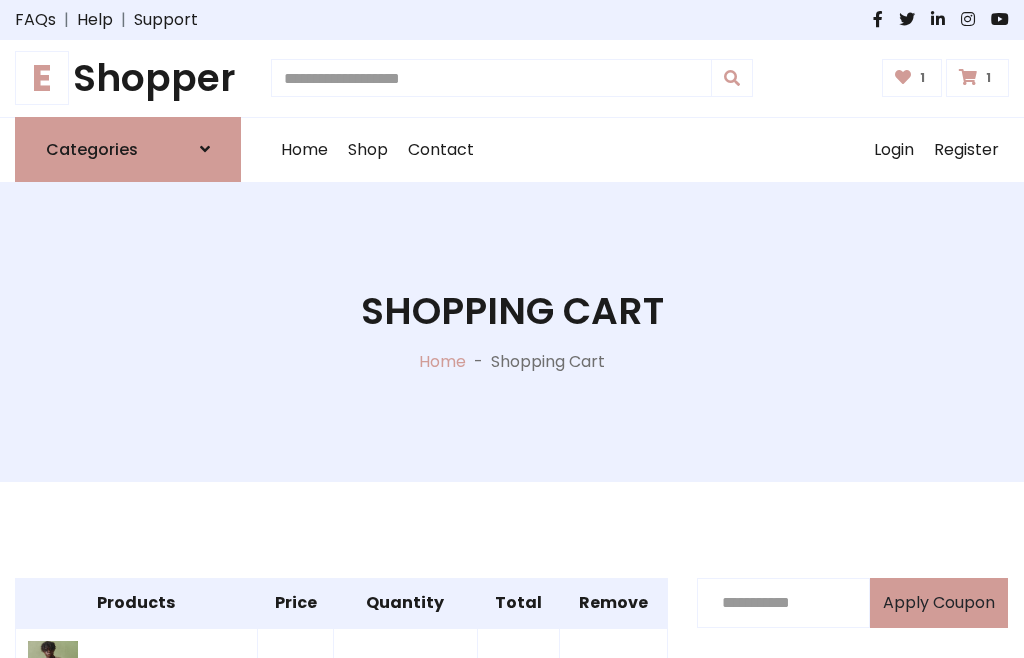 scroll, scrollTop: 570, scrollLeft: 0, axis: vertical 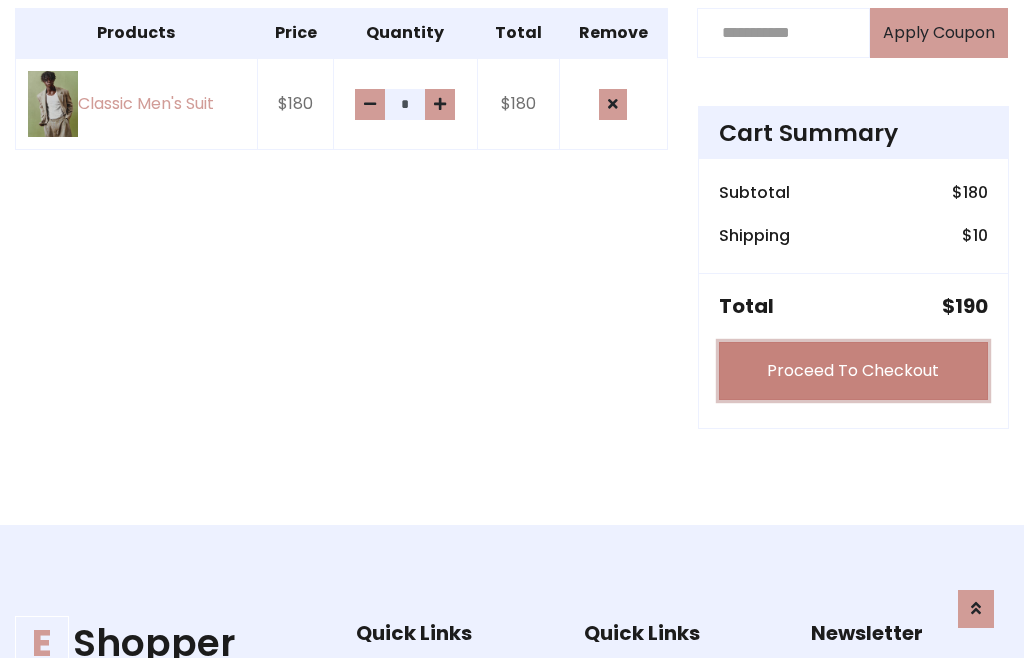 click on "Proceed To Checkout" at bounding box center (853, 371) 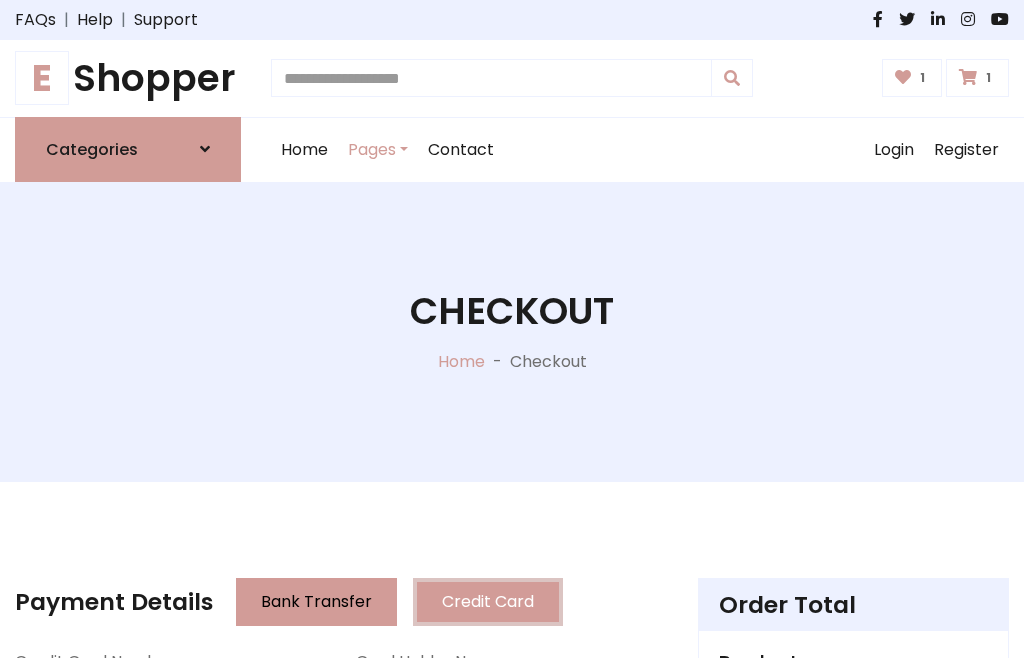 scroll, scrollTop: 201, scrollLeft: 0, axis: vertical 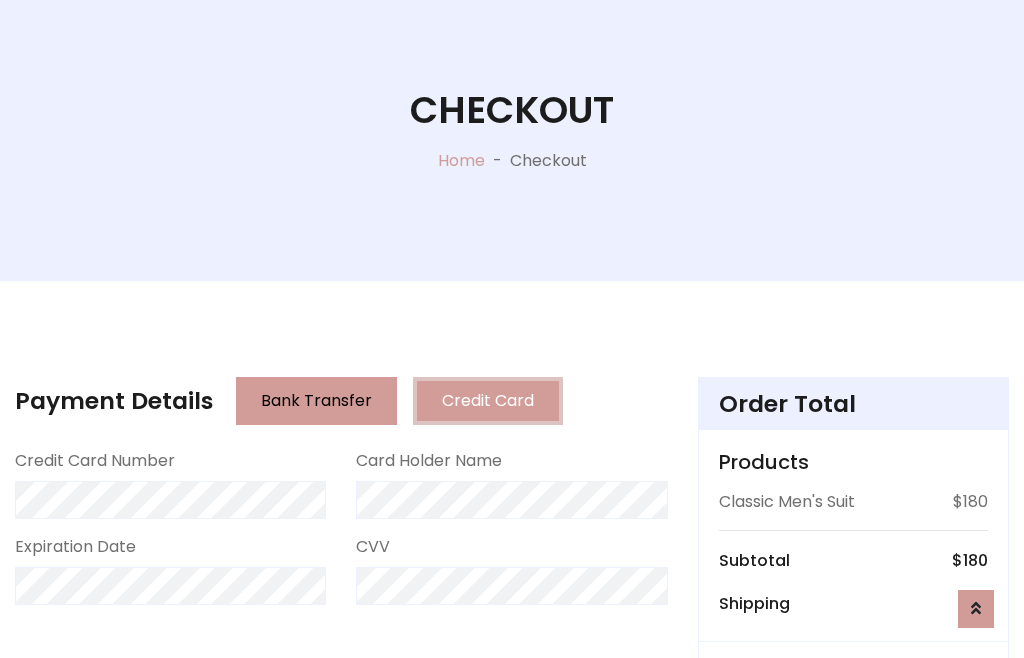 click on "Go to shipping" at bounding box center (853, 817) 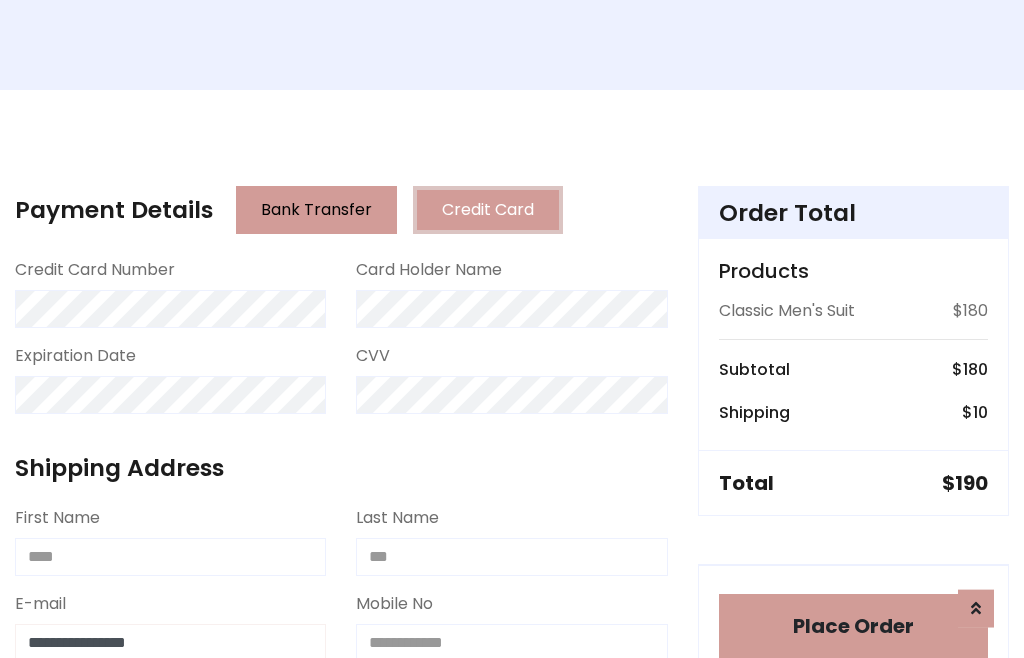 type on "**********" 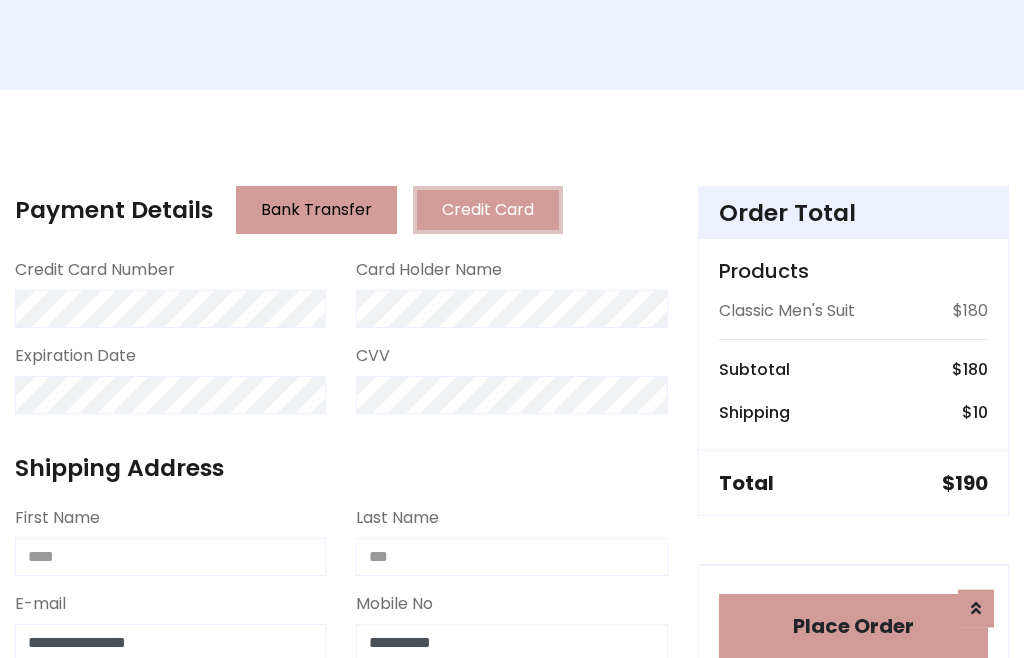 scroll, scrollTop: 573, scrollLeft: 0, axis: vertical 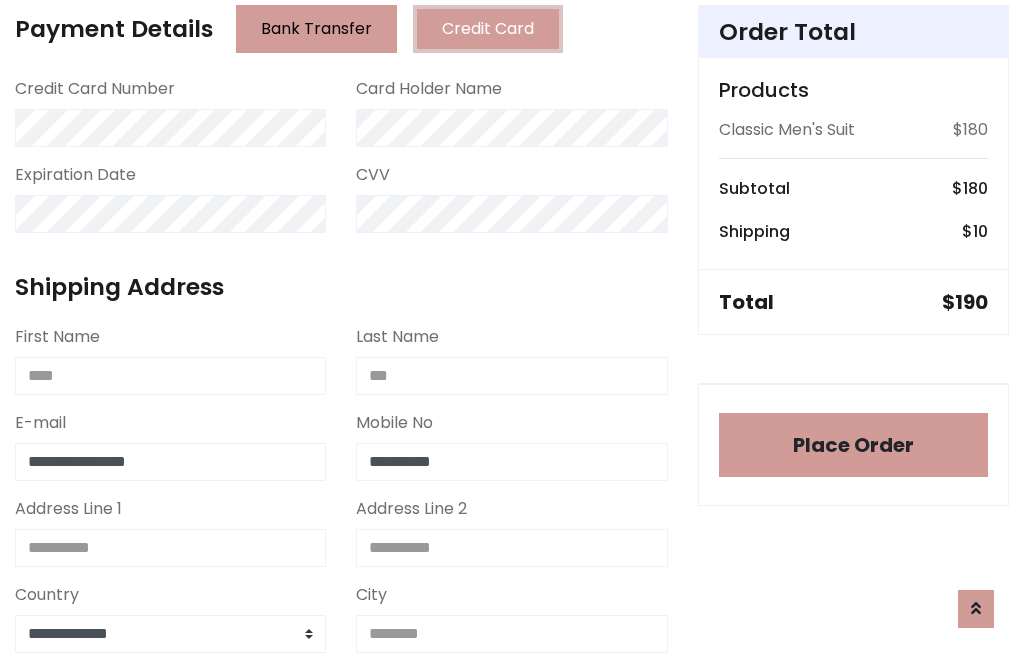 type on "**********" 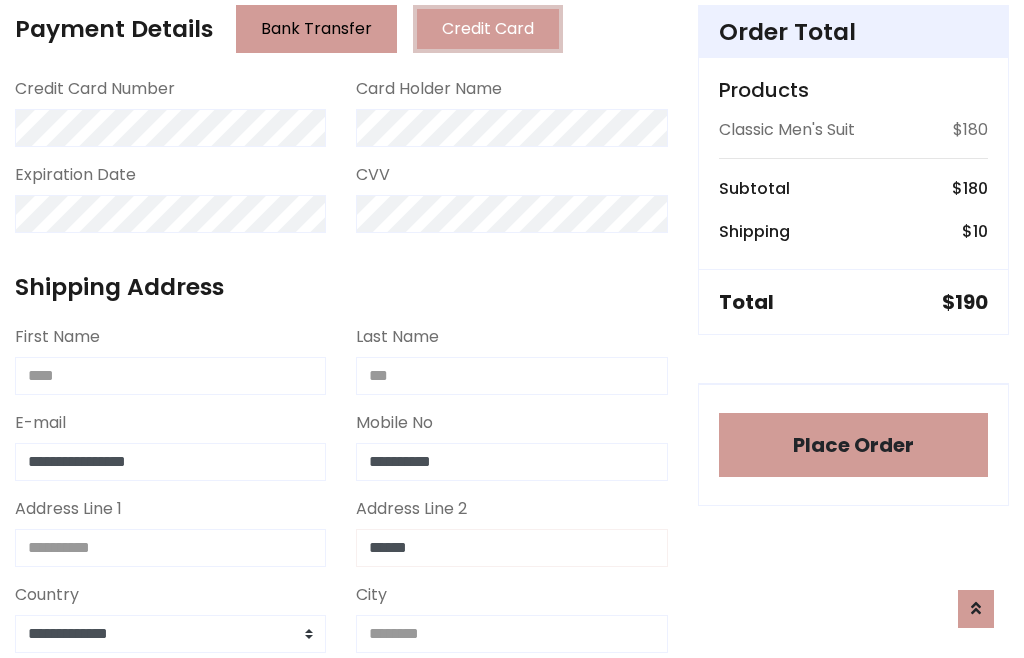 type on "******" 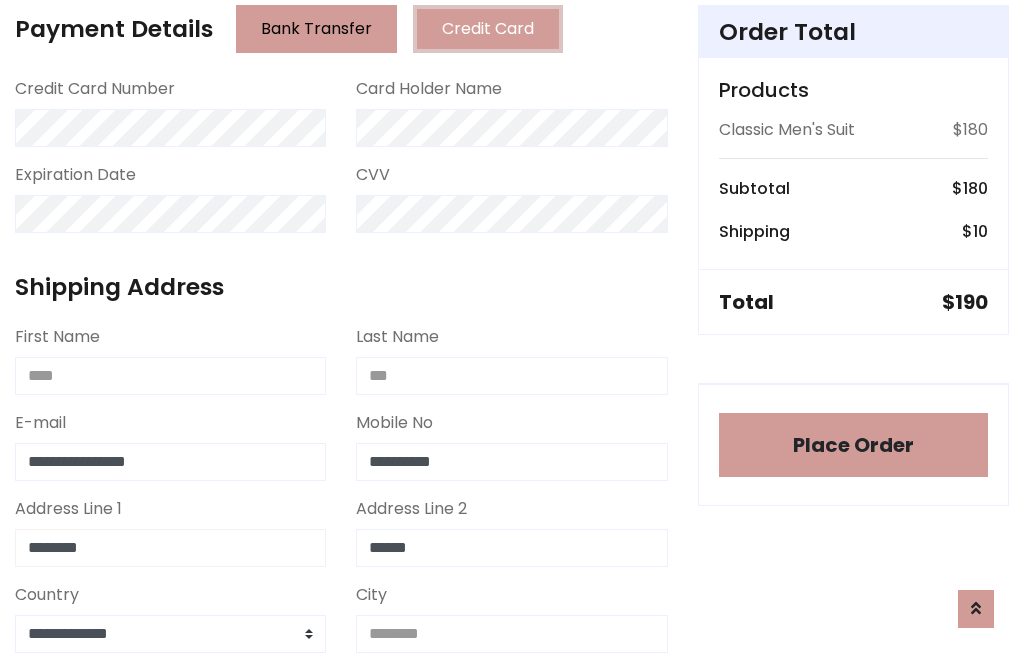 type on "********" 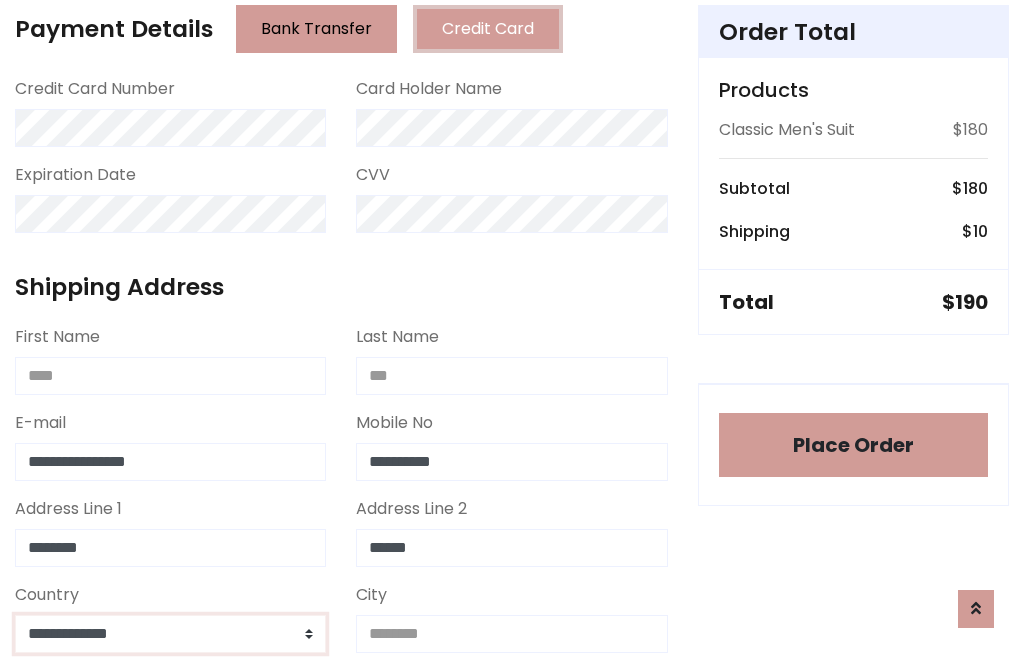 select on "*******" 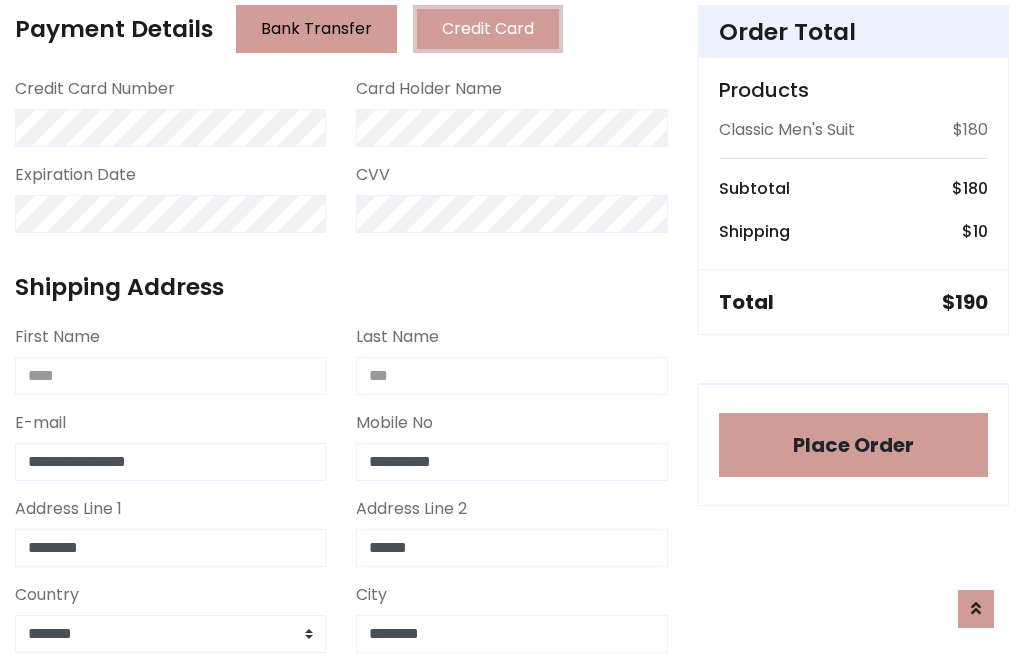 type on "********" 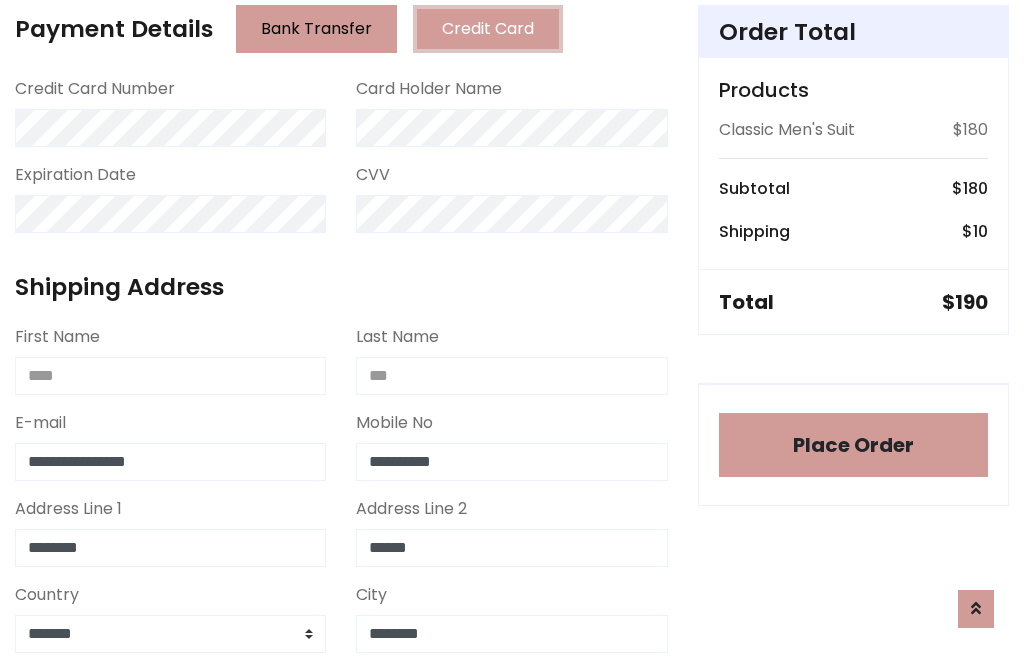 scroll, scrollTop: 654, scrollLeft: 0, axis: vertical 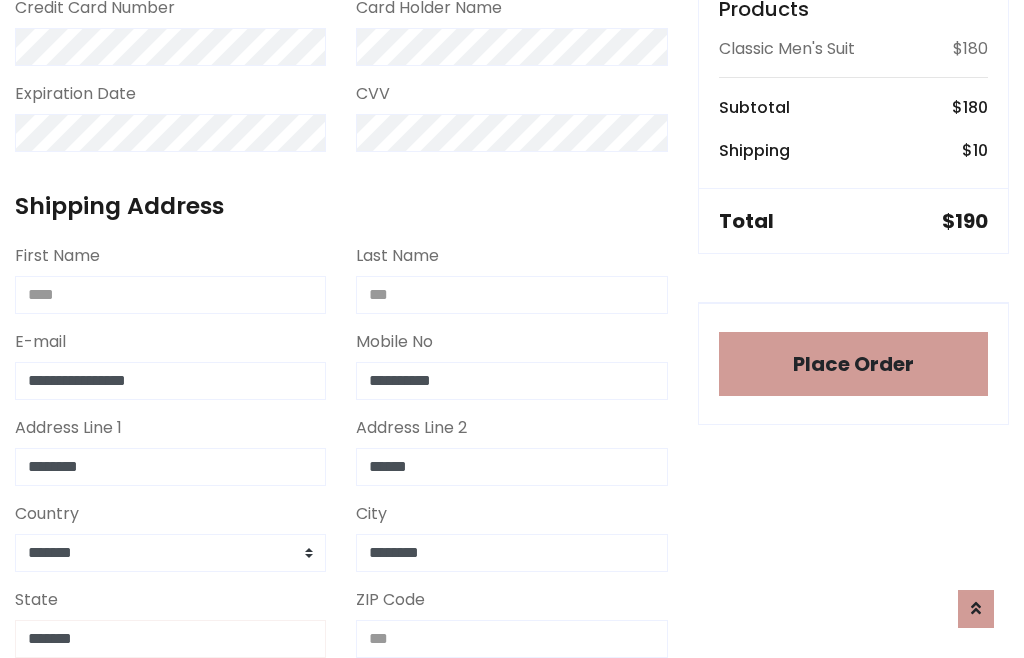 type on "*******" 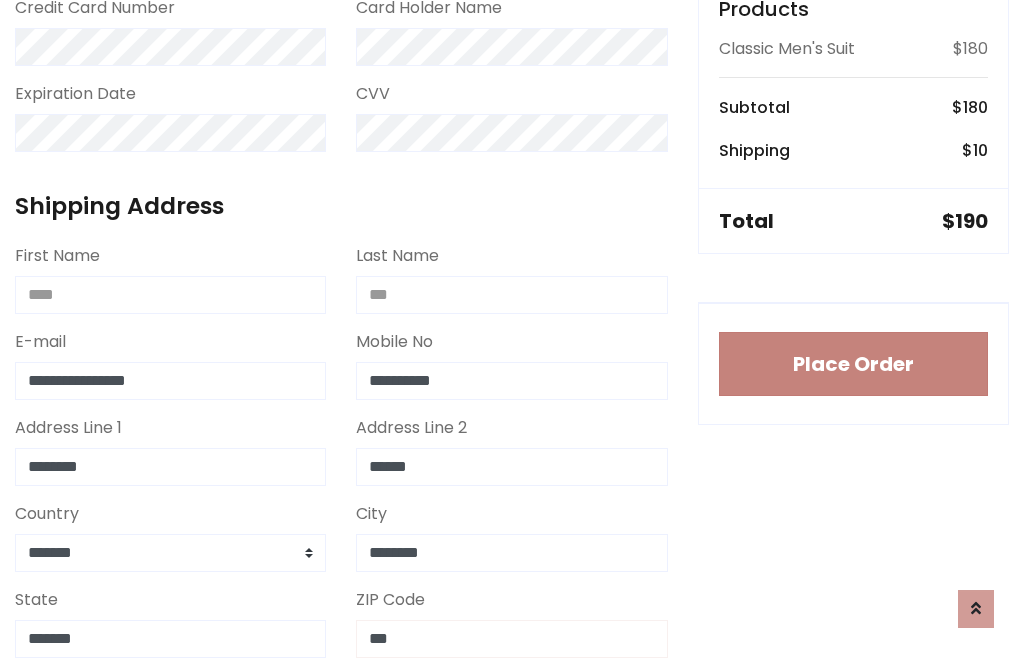 type on "***" 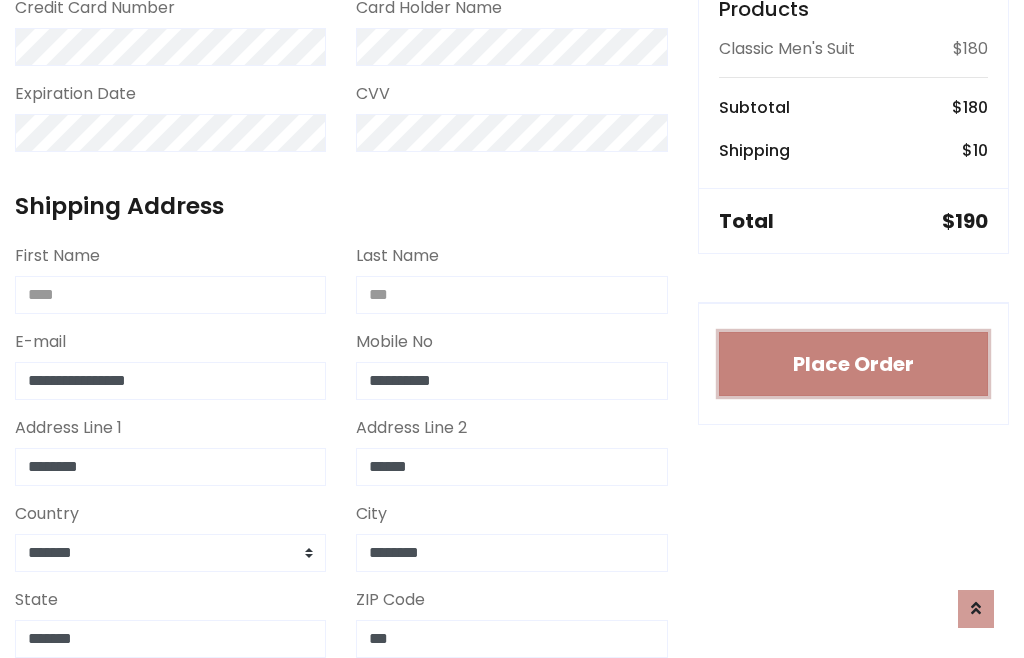 click on "Place Order" at bounding box center [853, 364] 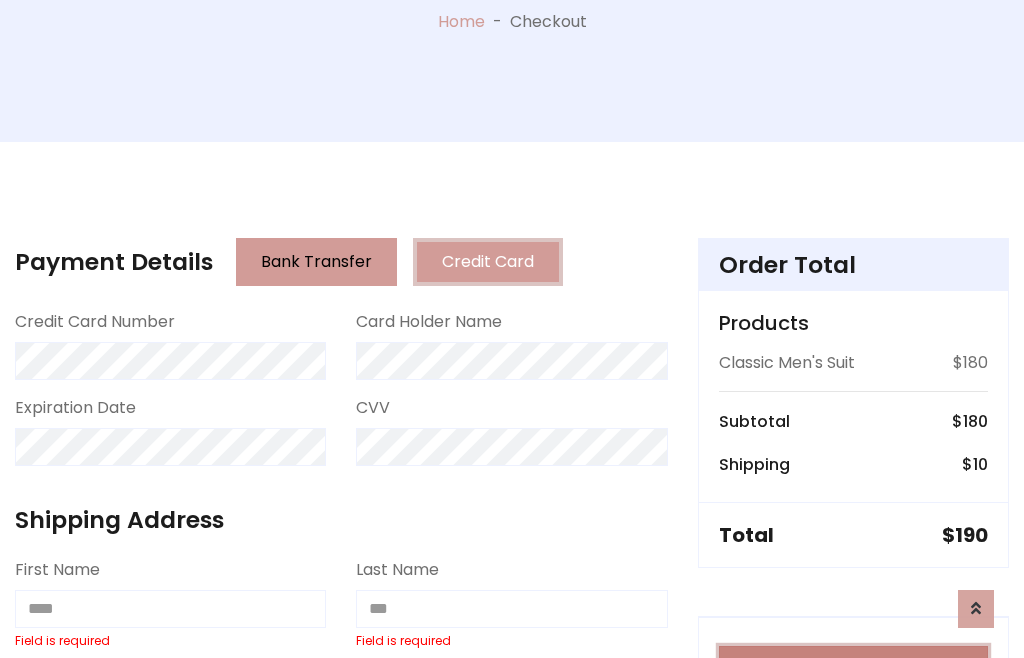scroll, scrollTop: 0, scrollLeft: 0, axis: both 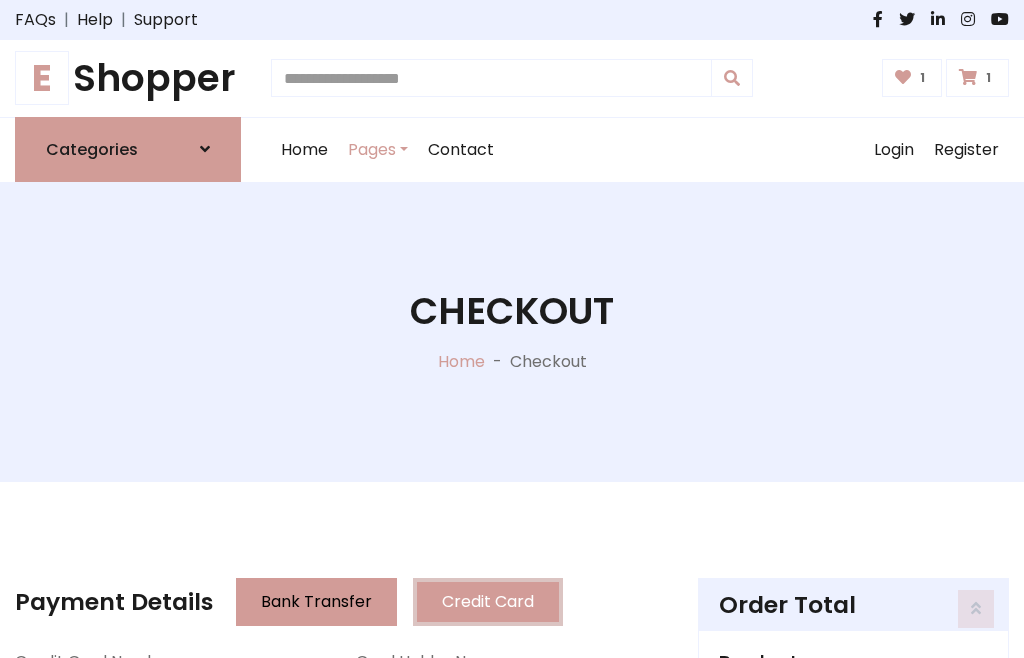 click on "E" at bounding box center [42, 78] 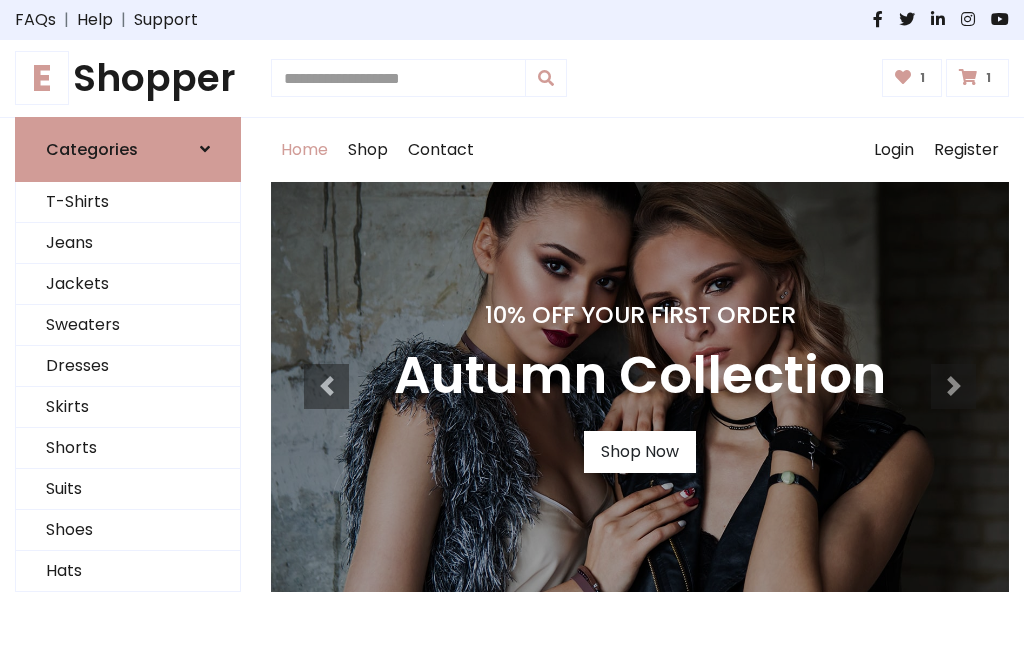 scroll, scrollTop: 0, scrollLeft: 0, axis: both 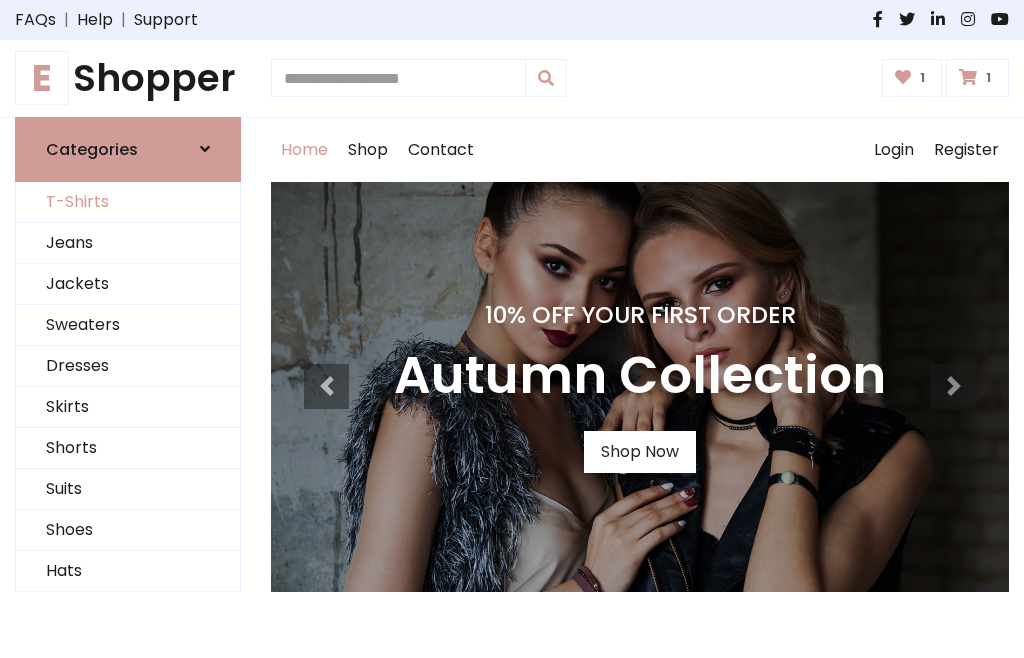 click on "T-Shirts" at bounding box center [128, 202] 